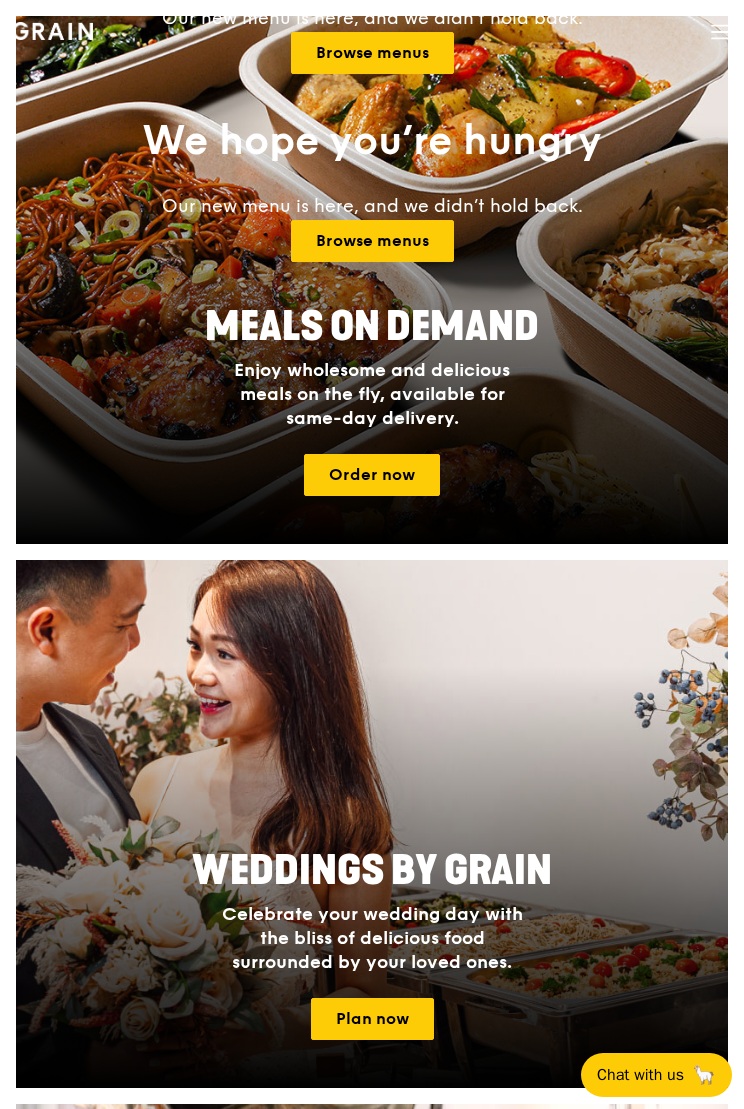 scroll, scrollTop: 0, scrollLeft: 0, axis: both 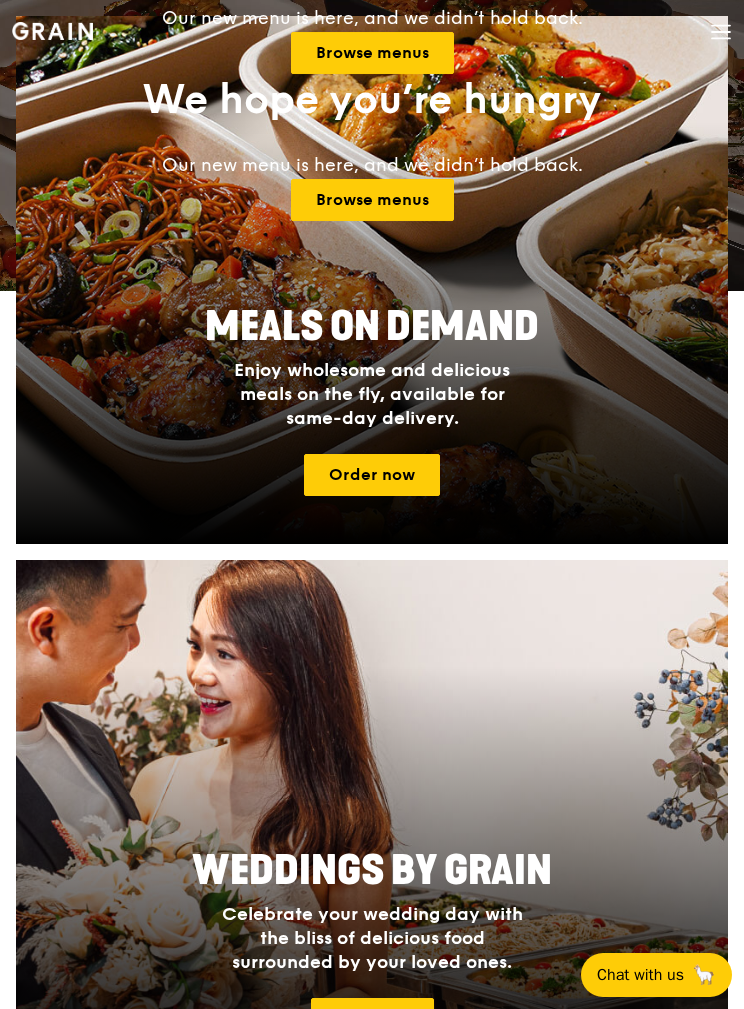 click on "Grain logo
Meals On Demand
Weddings
Catering
From Test to Table
Contact us" at bounding box center (372, 34) 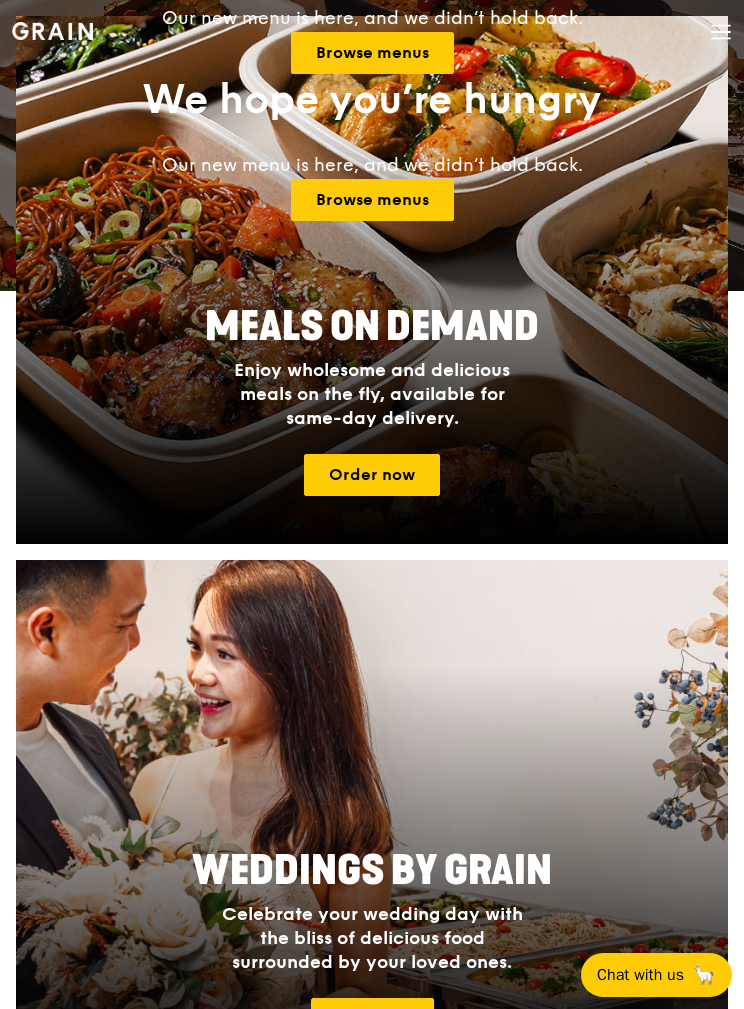 click at bounding box center (721, 26) 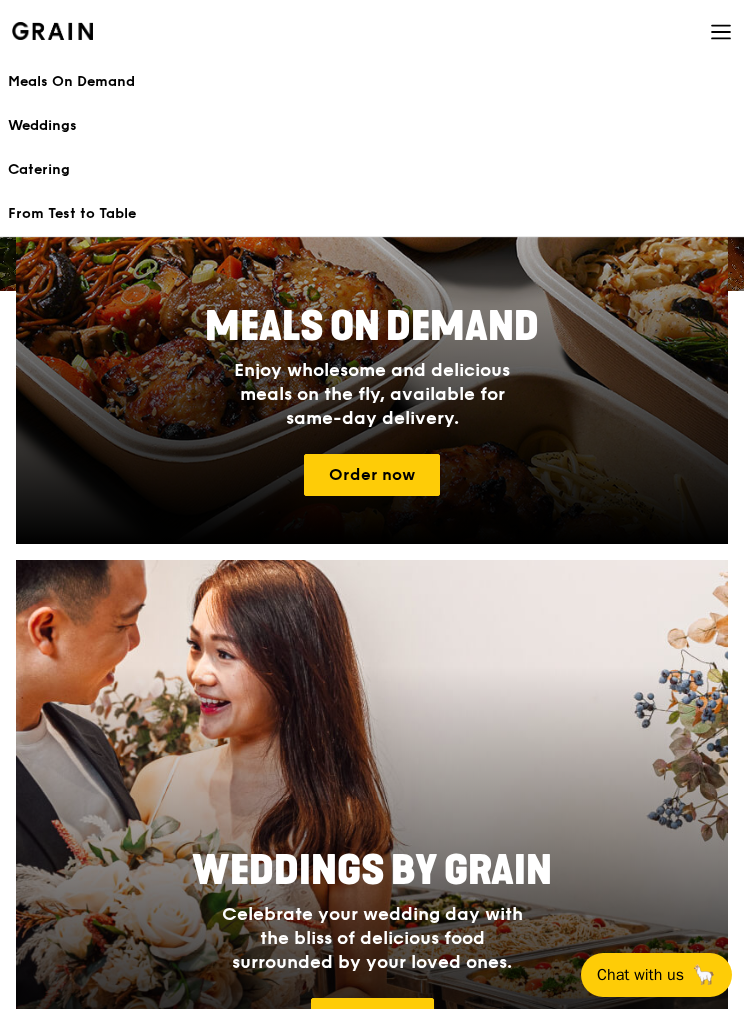 click on "Catering" at bounding box center (372, 170) 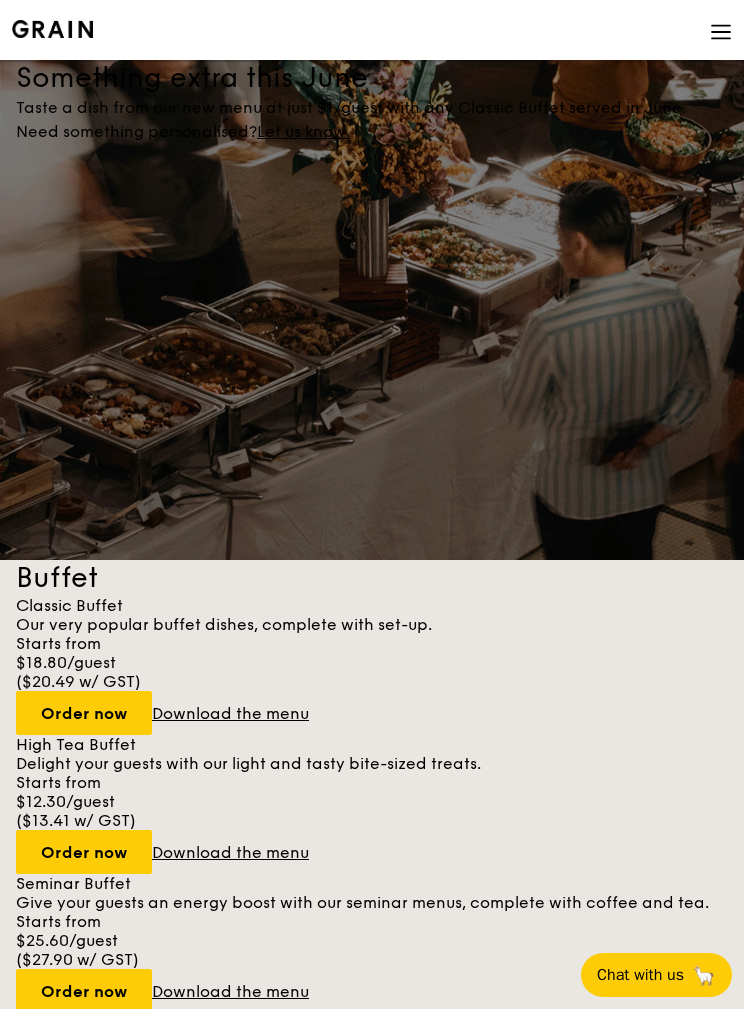 scroll, scrollTop: 0, scrollLeft: 0, axis: both 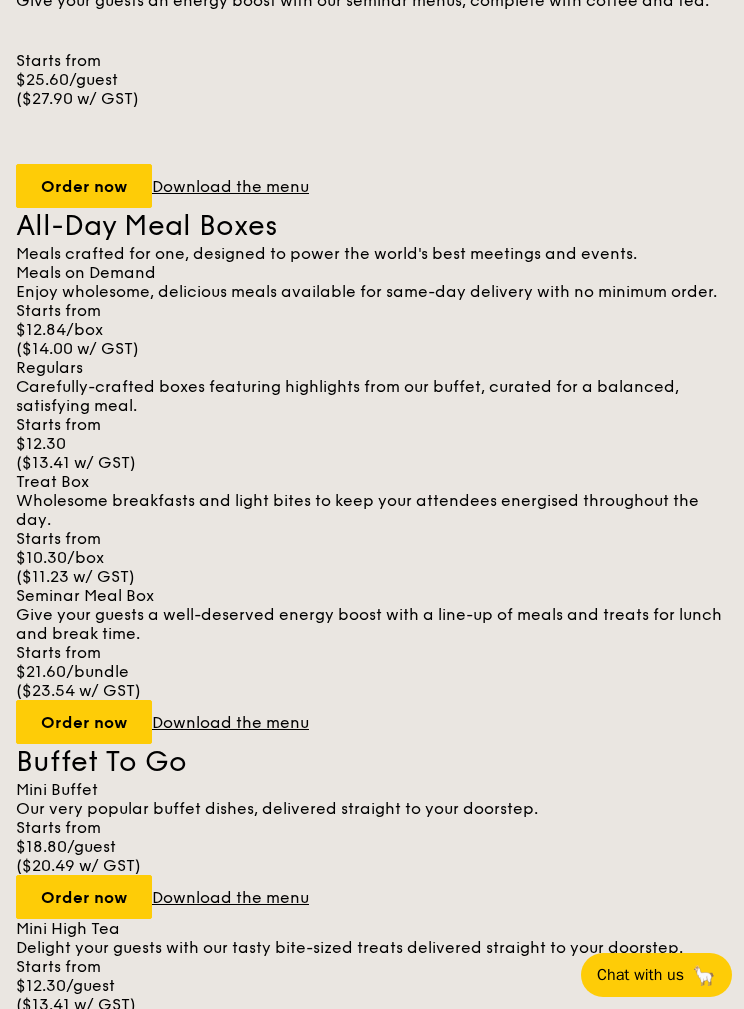 click on "Order now" at bounding box center [84, 897] 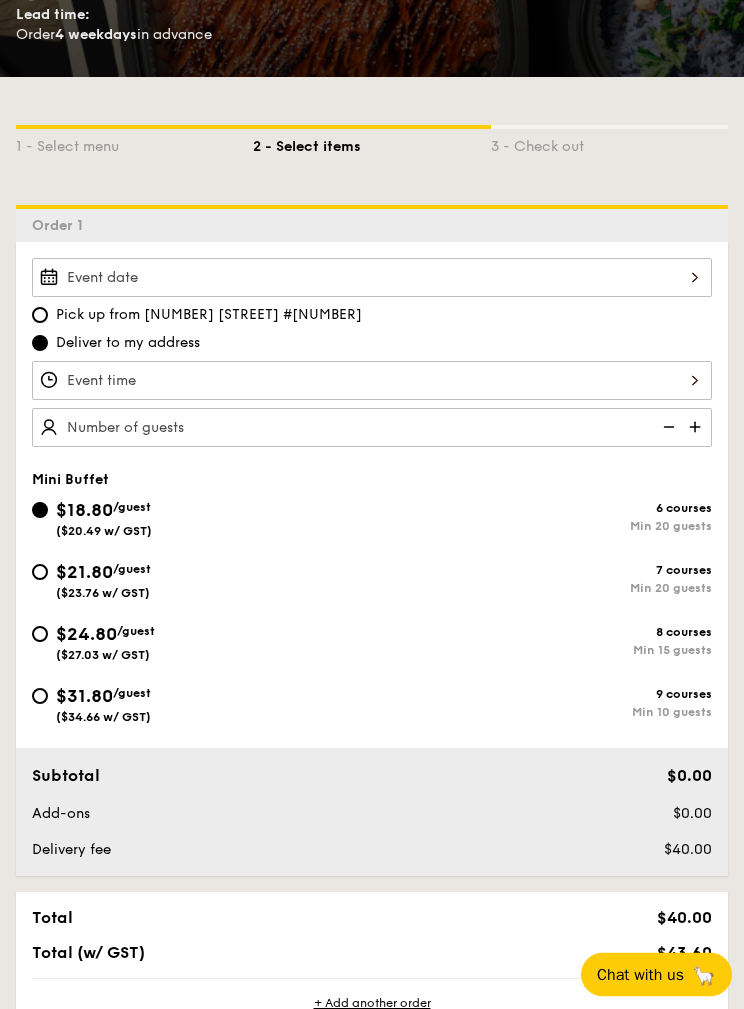 scroll, scrollTop: 378, scrollLeft: 0, axis: vertical 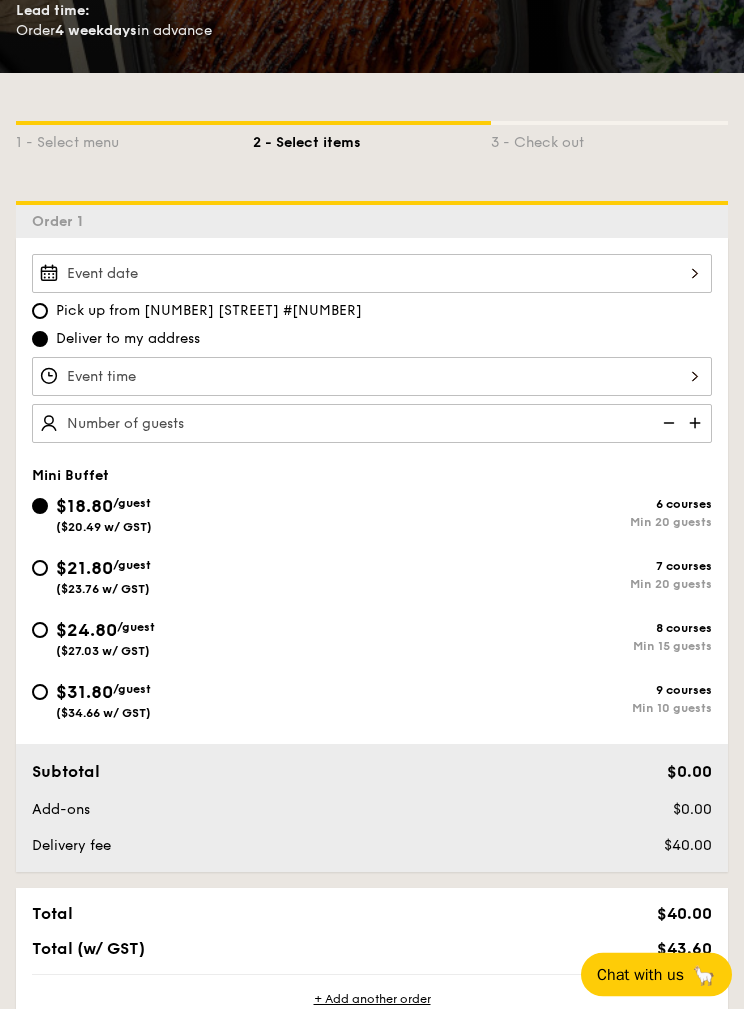 click on "$24.80
/guest
($27.03 w/ GST)
8 courses
Min 15 guests" at bounding box center [40, 631] 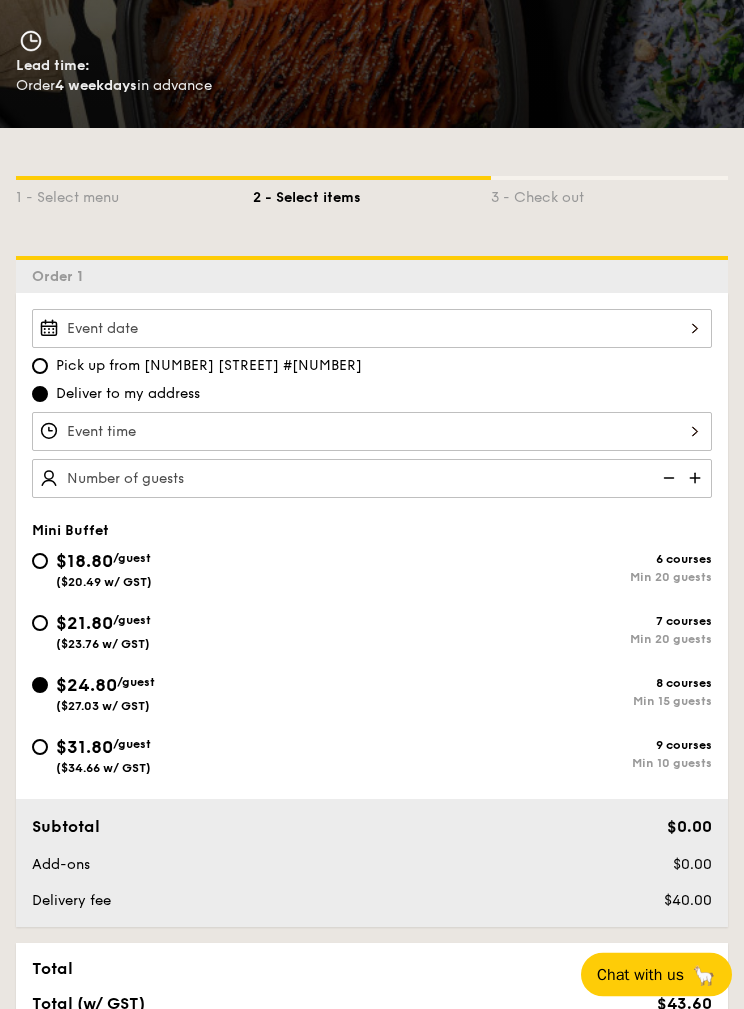 scroll, scrollTop: 324, scrollLeft: 0, axis: vertical 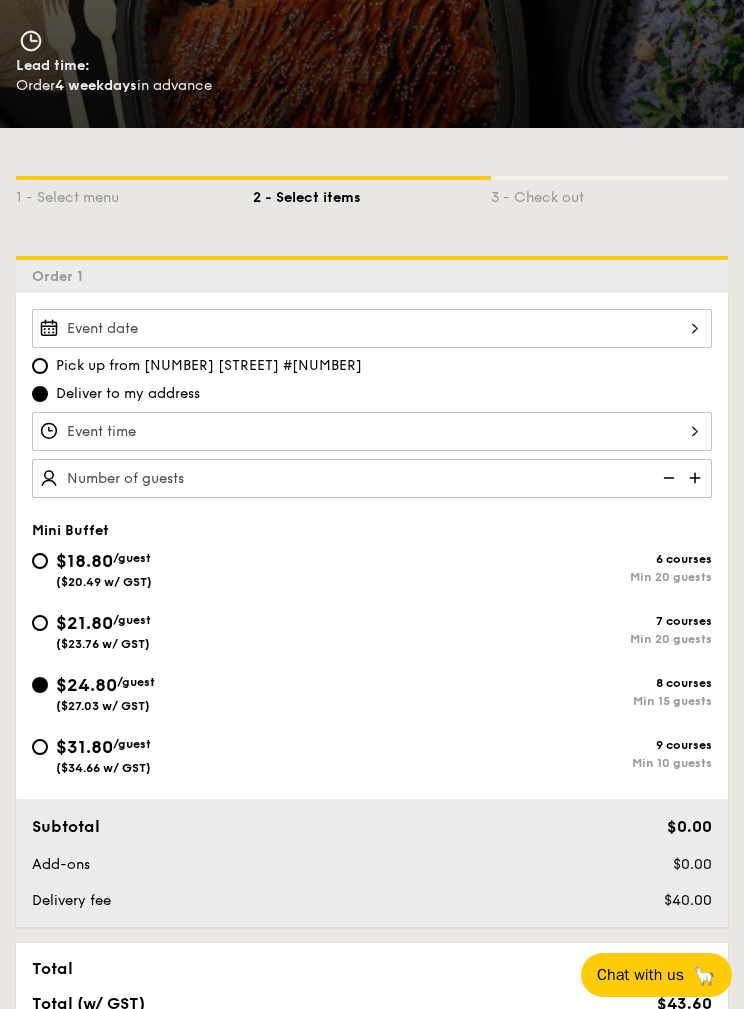 click at bounding box center [372, 328] 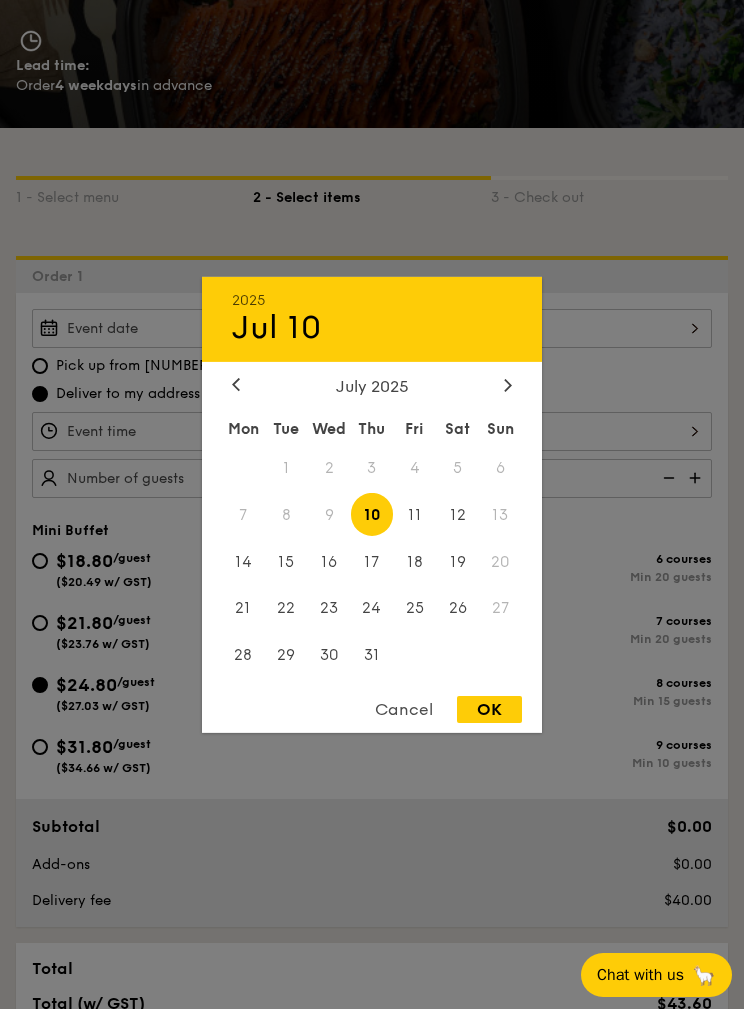 click on "12" at bounding box center [243, 467] 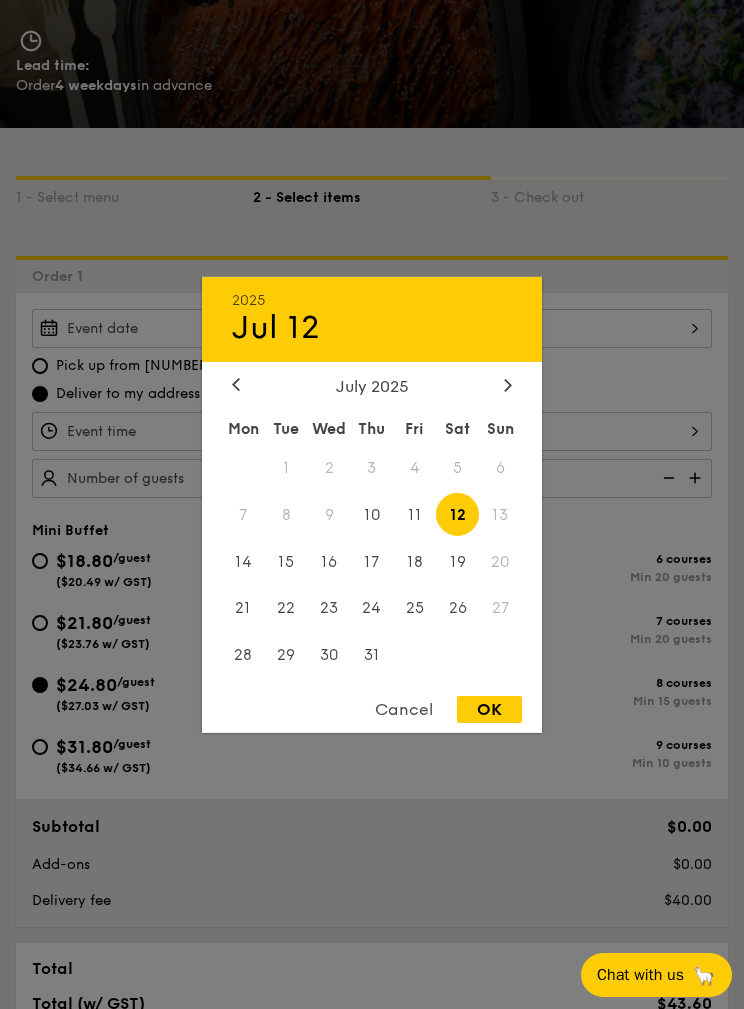 click on "OK" at bounding box center (489, 709) 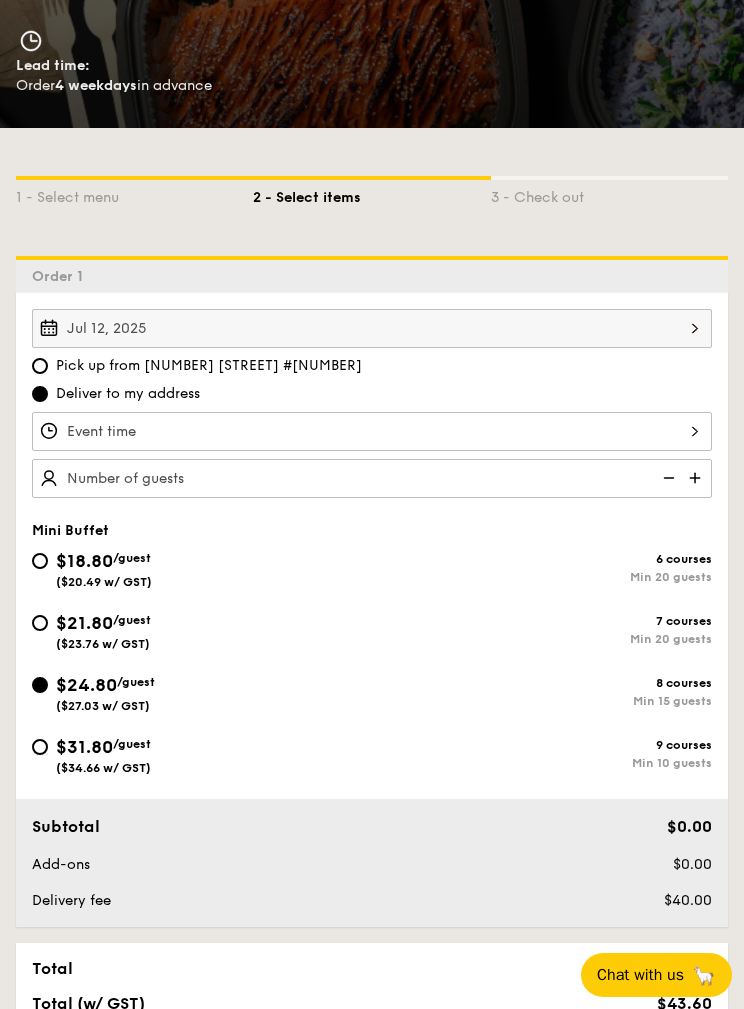 click at bounding box center [372, 431] 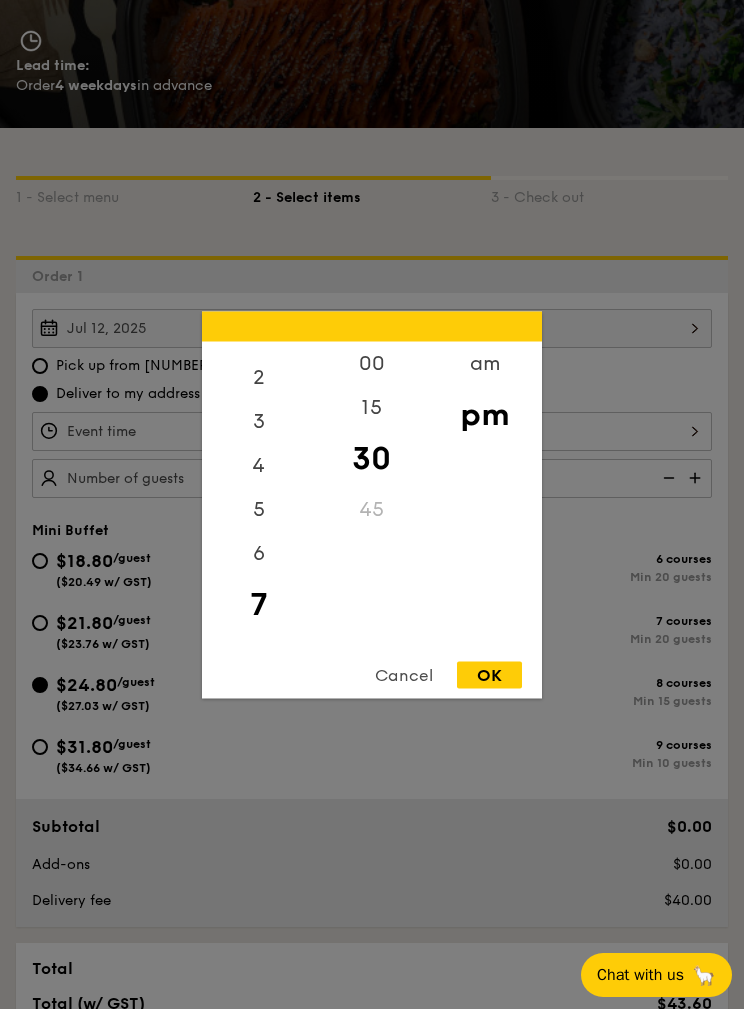 scroll, scrollTop: 54, scrollLeft: 0, axis: vertical 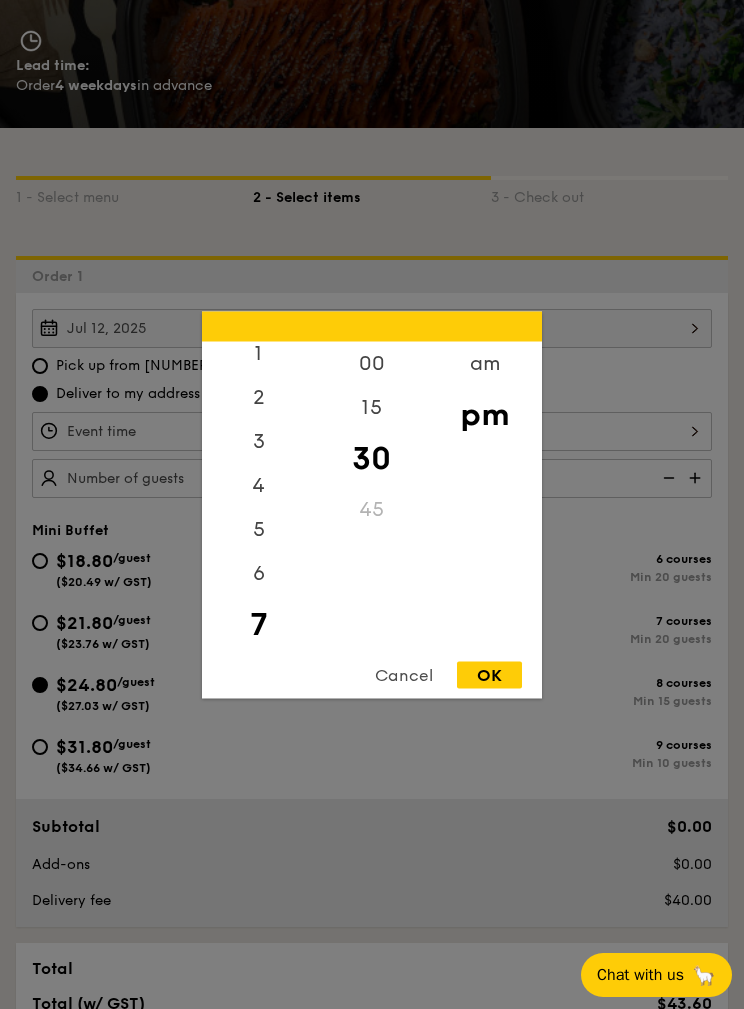 click on "6" at bounding box center [258, 573] 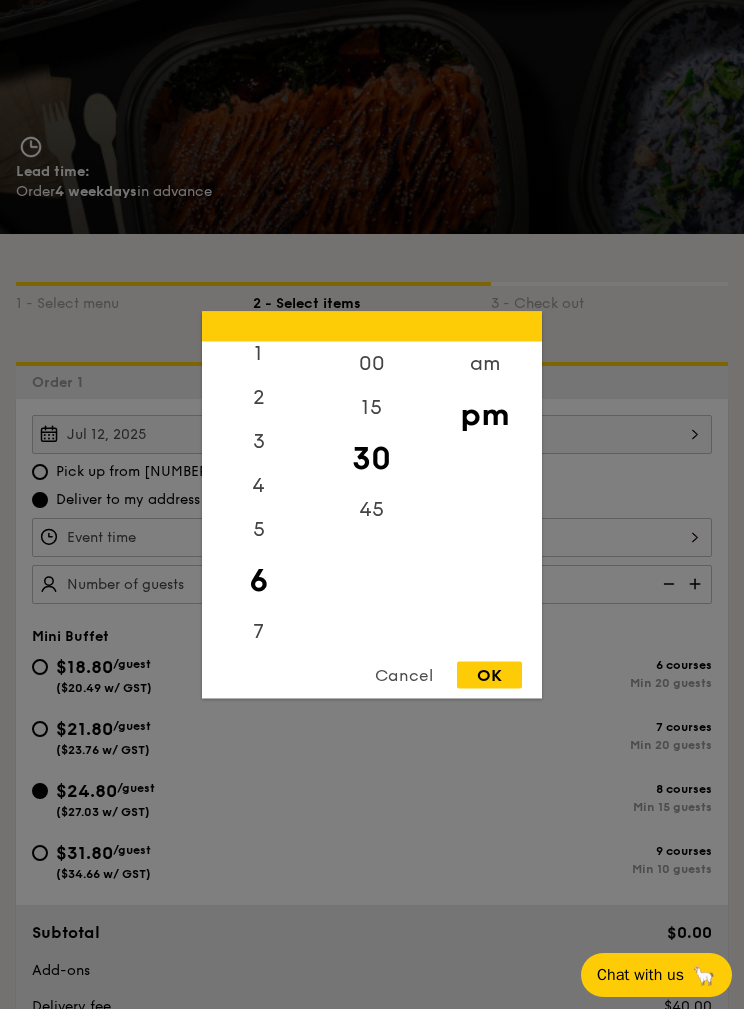 scroll, scrollTop: 254, scrollLeft: 0, axis: vertical 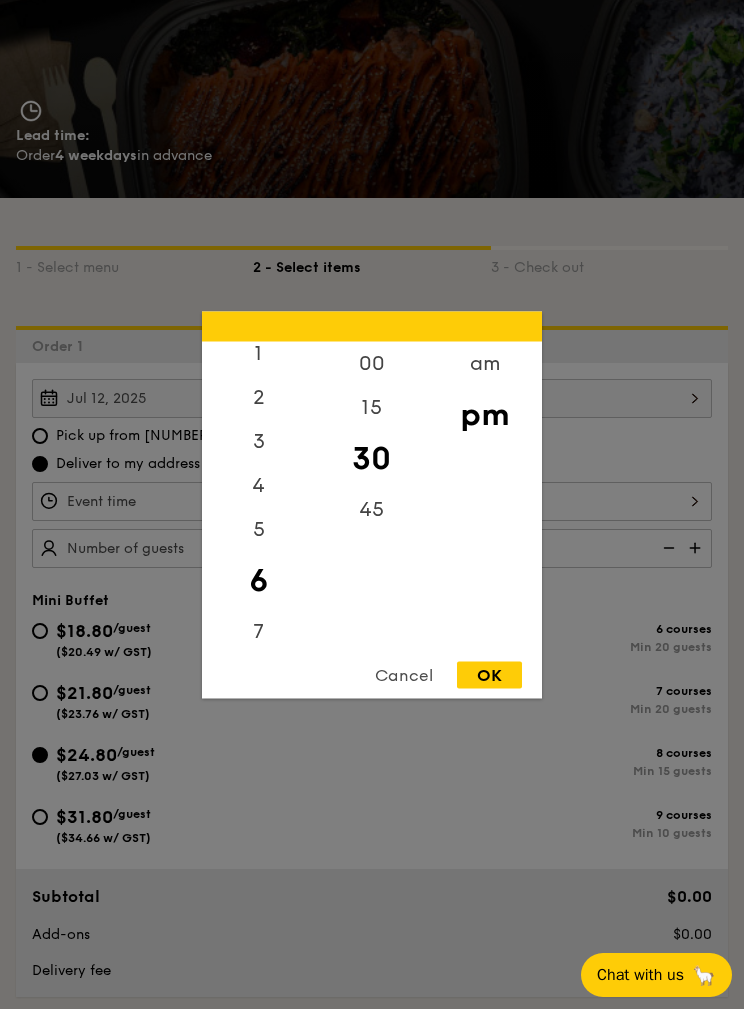 click on "00" at bounding box center (371, 363) 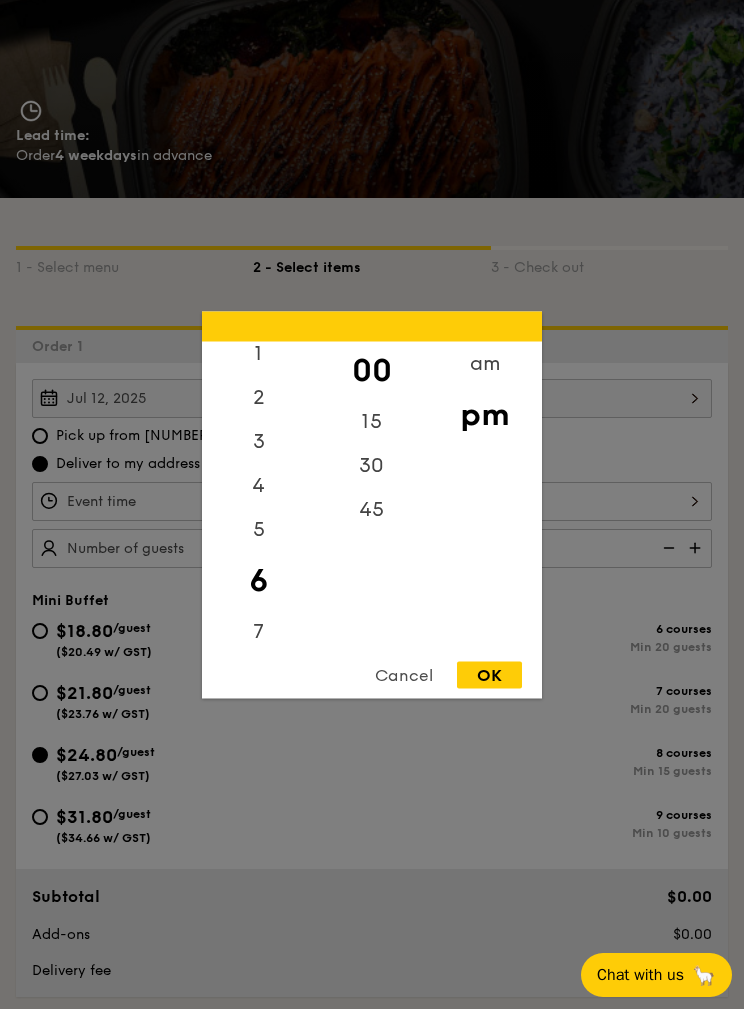 click on "OK" at bounding box center (489, 674) 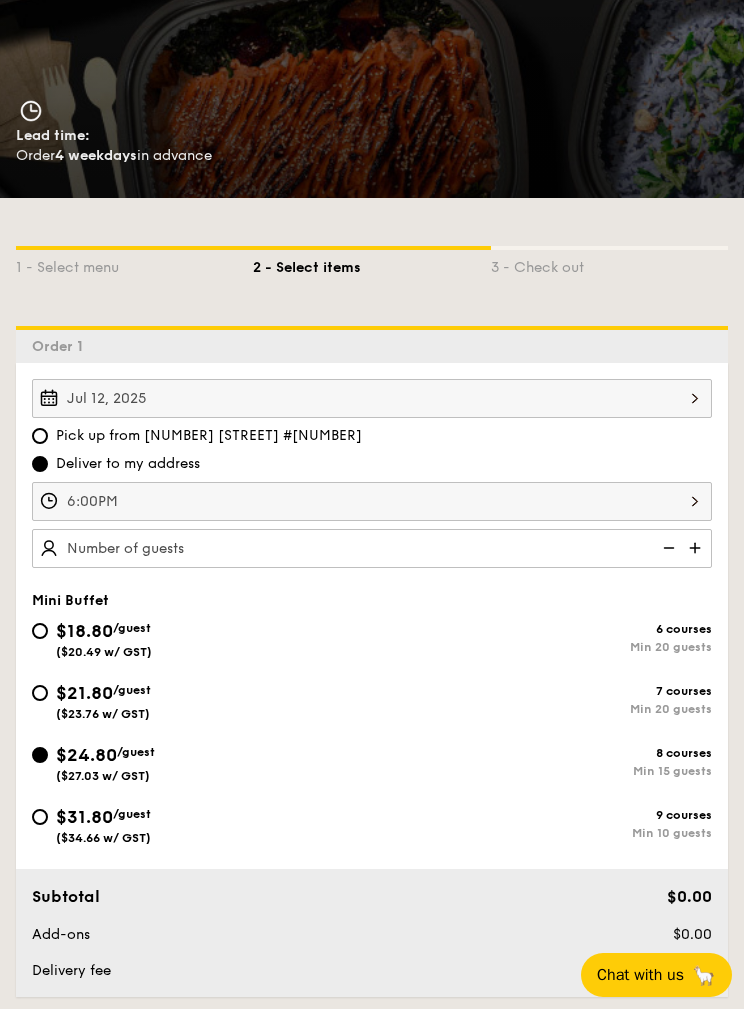 click at bounding box center [697, 548] 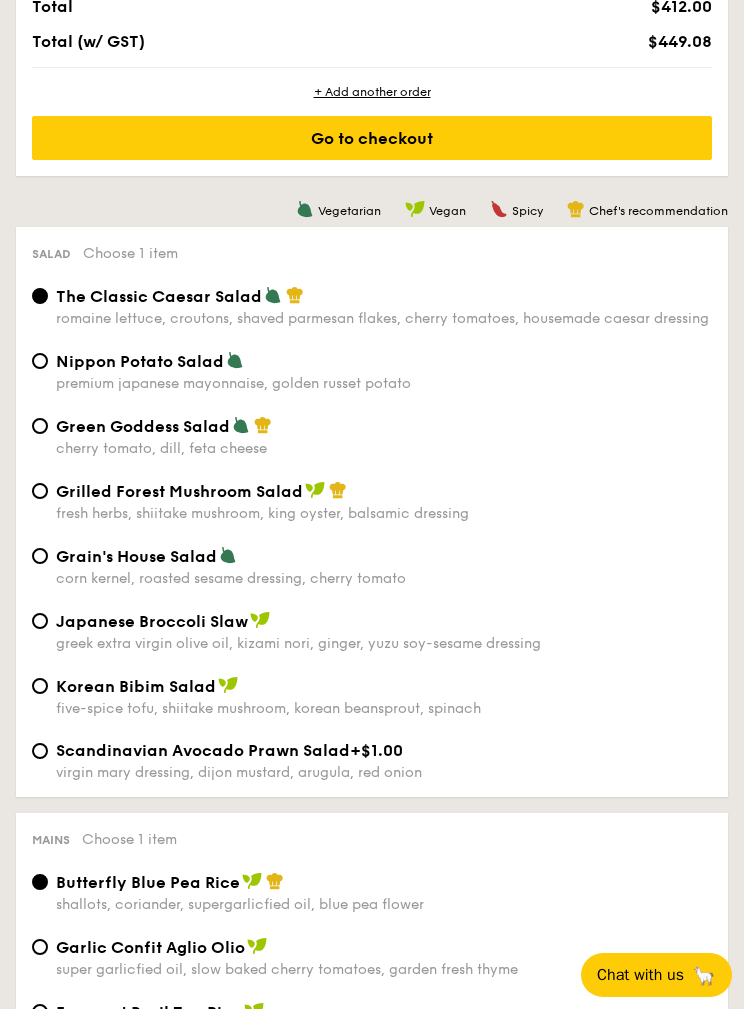 scroll, scrollTop: 1315, scrollLeft: 0, axis: vertical 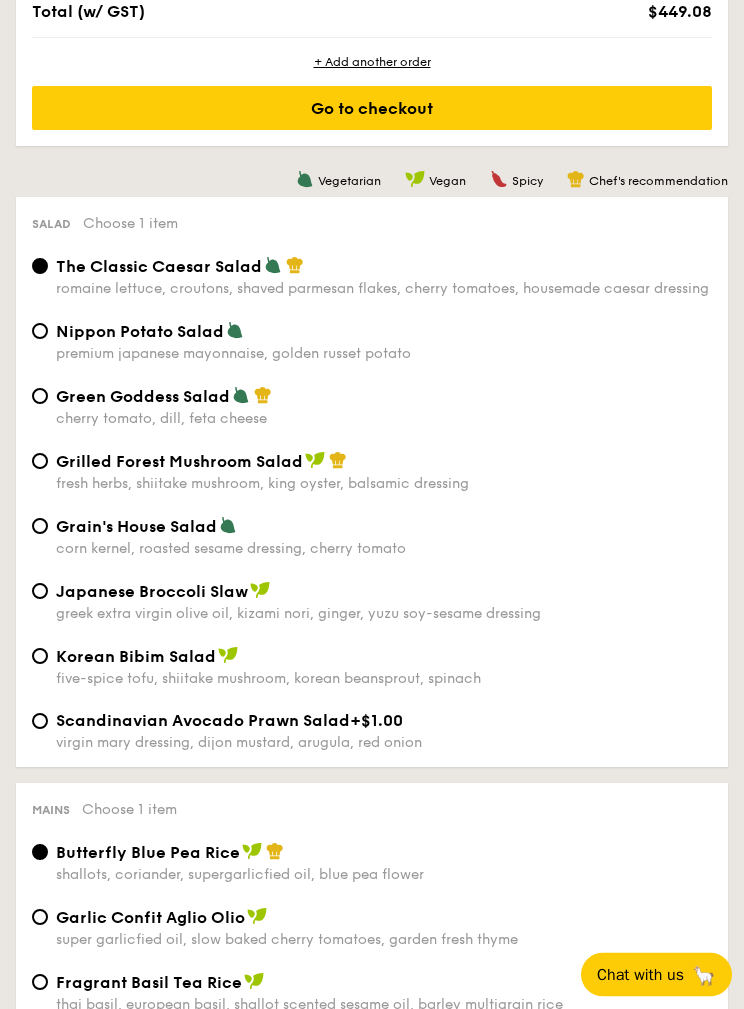 click on "Grilled Forest Mushroom Salad fresh herbs, shiitake mushroom, king oyster, balsamic dressing" at bounding box center [40, 462] 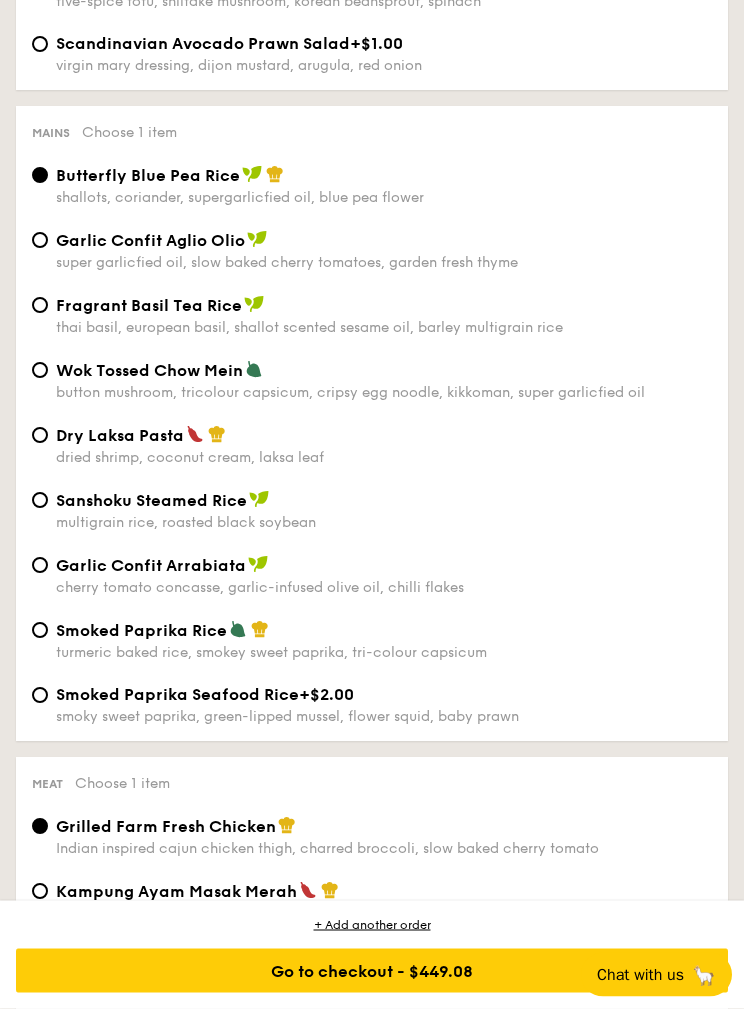 scroll, scrollTop: 1994, scrollLeft: 0, axis: vertical 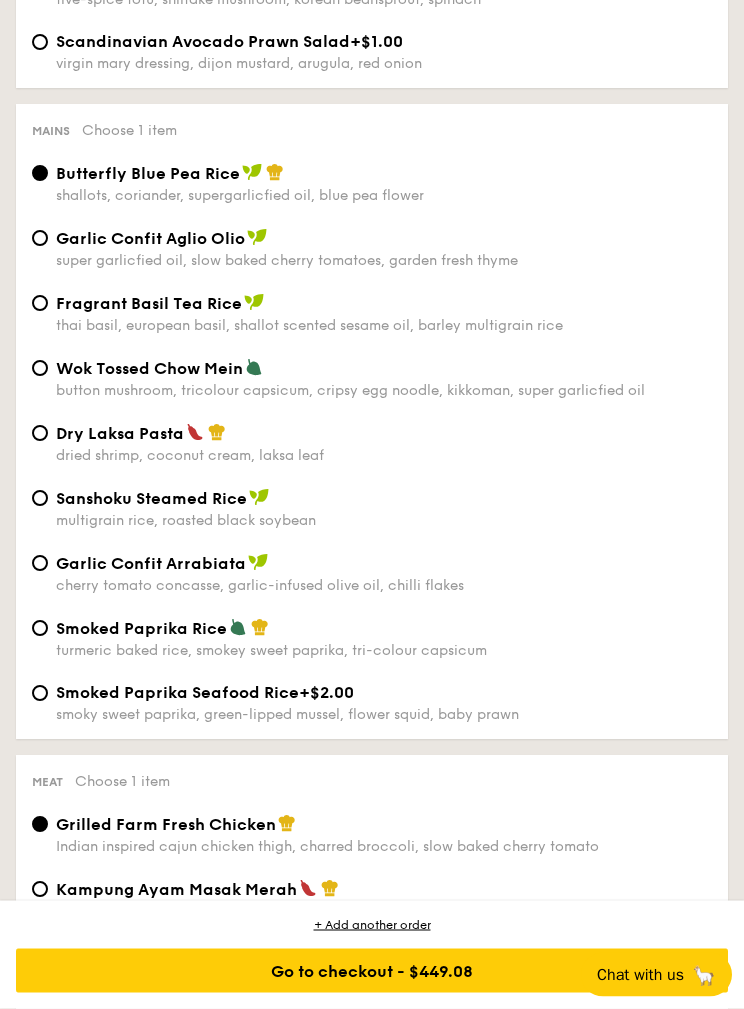 click on "Mains
Choose 1 item
Butterfly Blue Pea Rice shallots, coriander, supergarlicfied oil, blue pea flower Garlic Confit Aglio Olio super garlicfied oil, slow baked cherry tomatoes, garden fresh thyme Fragrant Basil Tea Rice thai basil, european basil, shallot scented sesame oil, barley multigrain rice Wok Tossed Chow Mein button mushroom, tricolour capsicum, cripsy egg noodle, kikkoman, super garlicfied oil Dry Laksa Pasta dried shrimp, coconut cream, laksa leaf Sanshoku Steamed Rice multigrain rice, roasted black soybean Garlic Confit Arrabiata cherry tomato concasse, garlic-infused olive oil, chilli flakes Smoked Paprika Rice turmeric baked rice, smokey sweet paprika, tri-colour capsicum Smoked Paprika Seafood Rice
+$2.00
smoky sweet paprika, green-lipped mussel, flower squid, baby prawn" at bounding box center (372, -196) 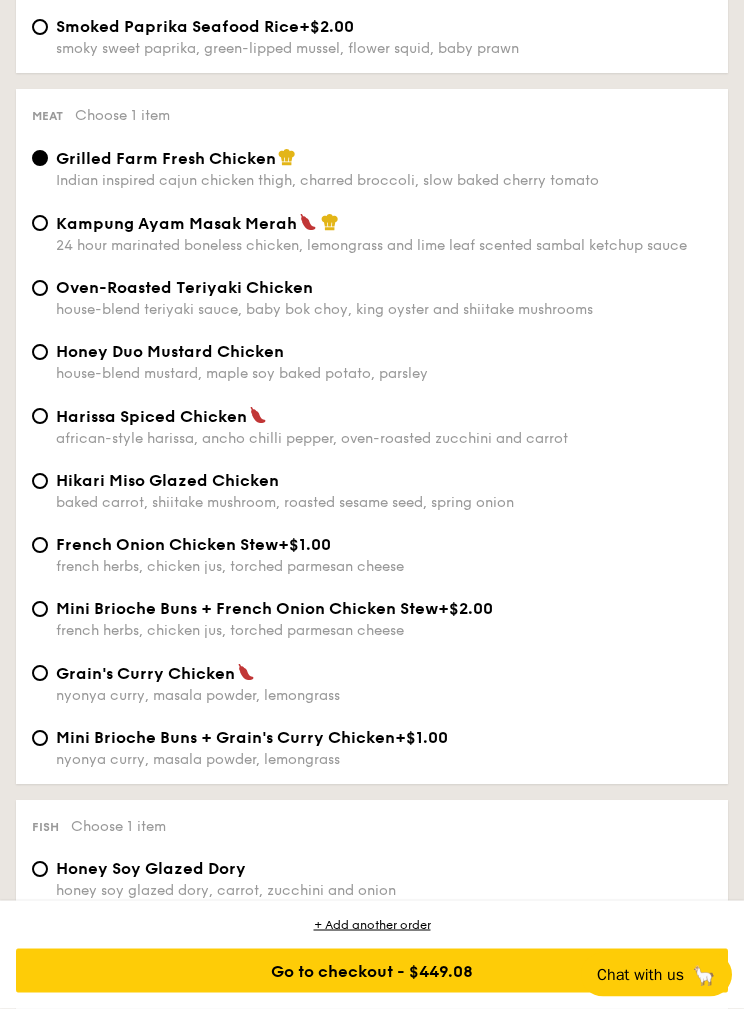 scroll, scrollTop: 2663, scrollLeft: 0, axis: vertical 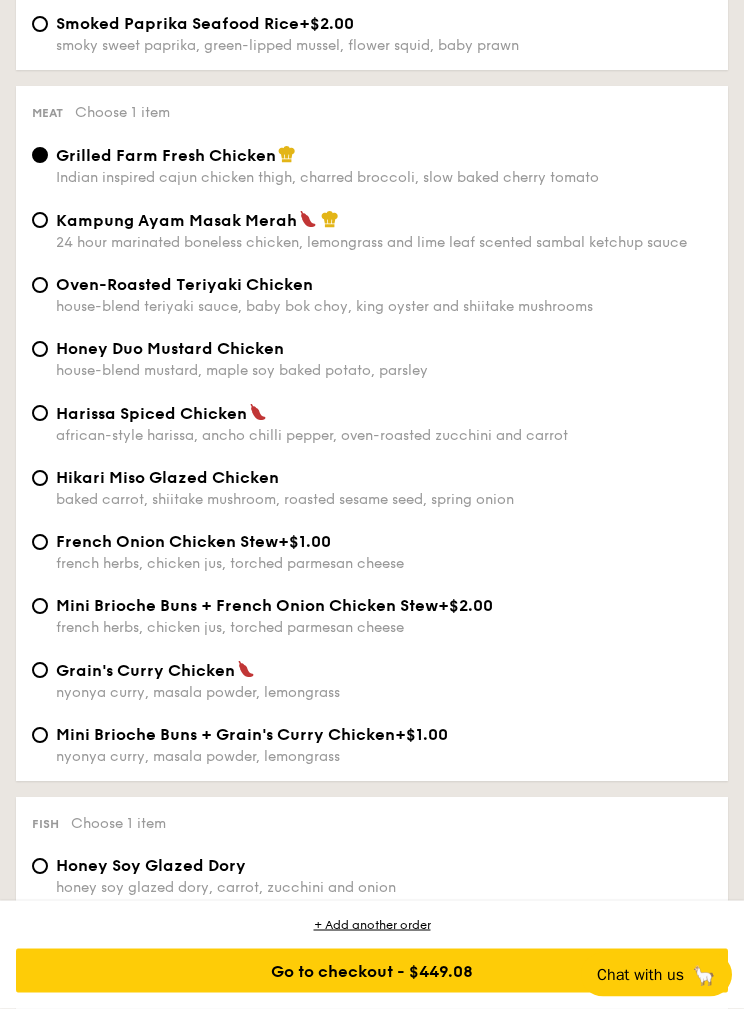 click on "Oven-Roasted Teriyaki Chicken house-blend teriyaki sauce, baby bok choy, king oyster and shiitake mushrooms" at bounding box center [40, 286] 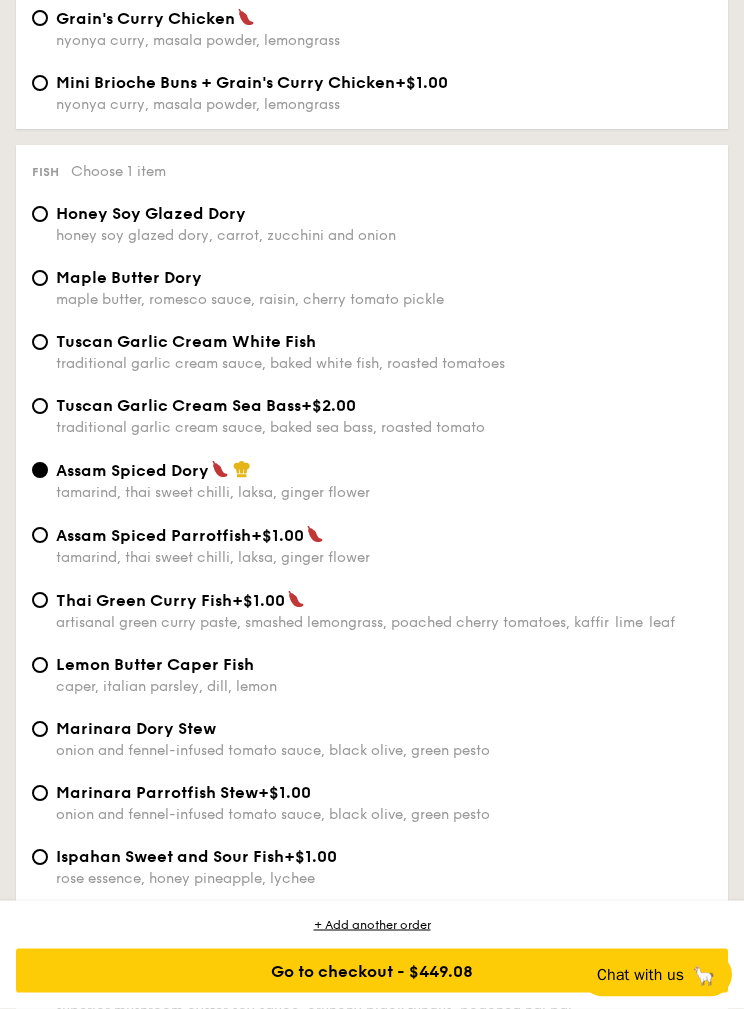 scroll, scrollTop: 3316, scrollLeft: 0, axis: vertical 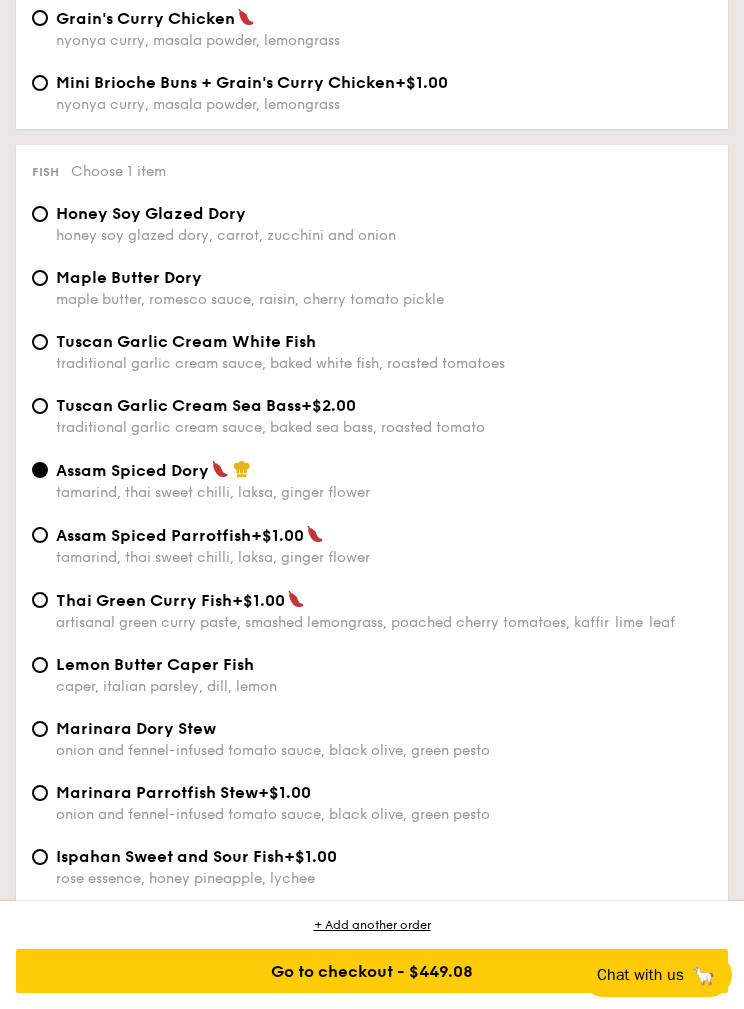 click on "Lemon Butter Caper Fish" at bounding box center [155, 664] 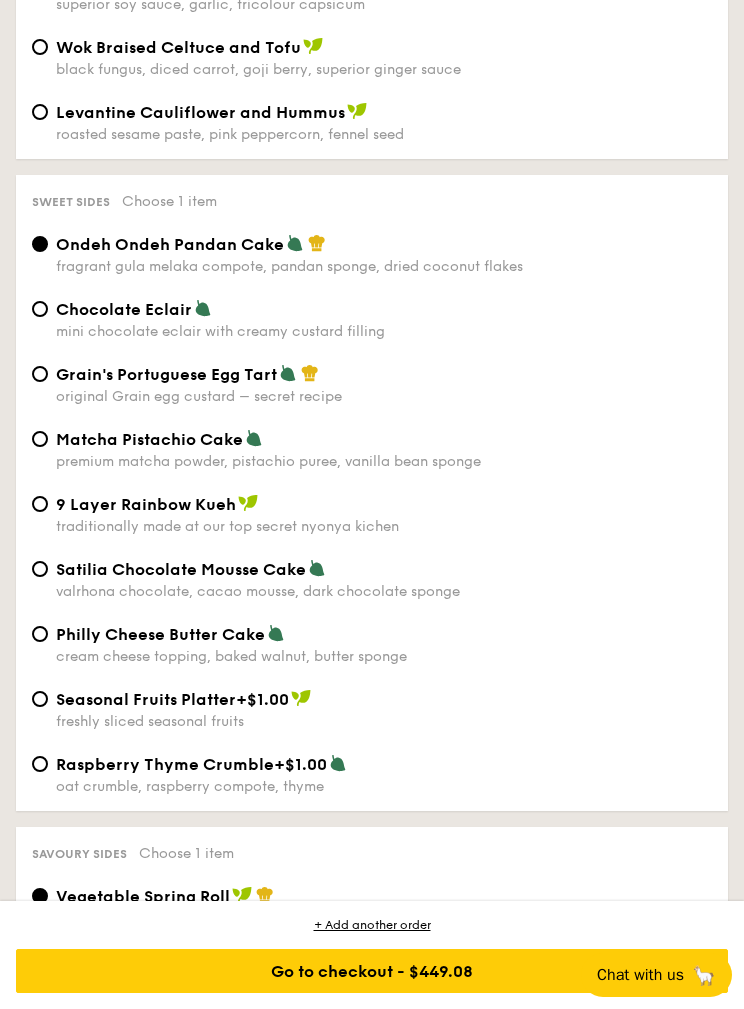 scroll, scrollTop: 4584, scrollLeft: 0, axis: vertical 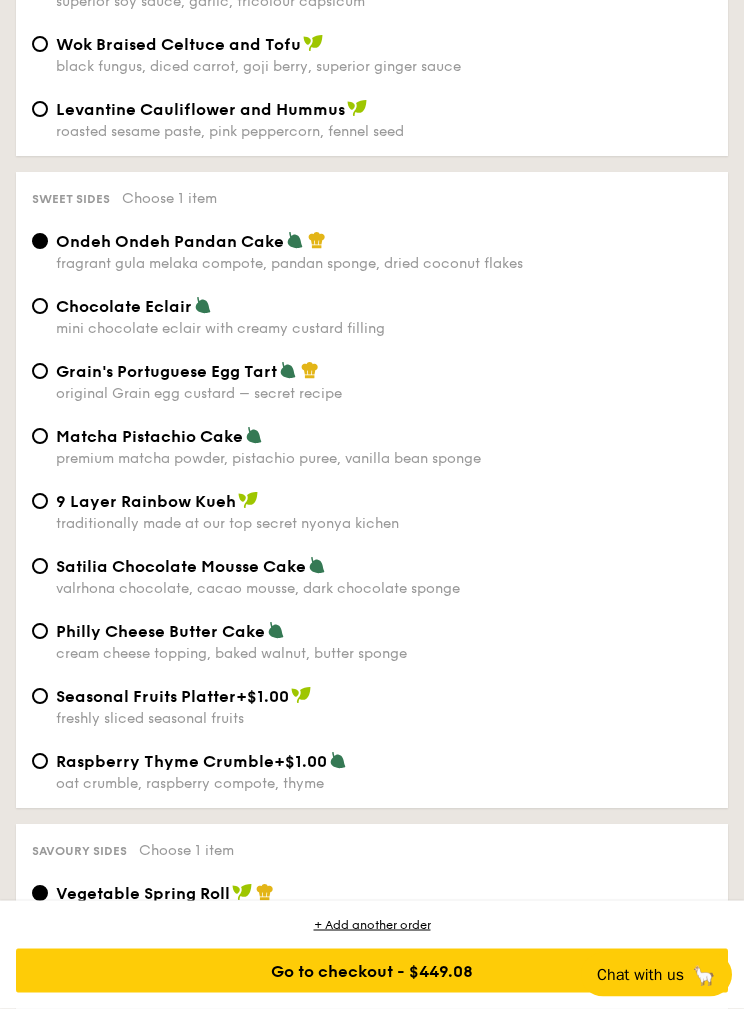 click on "Chocolate Eclair" at bounding box center (124, 307) 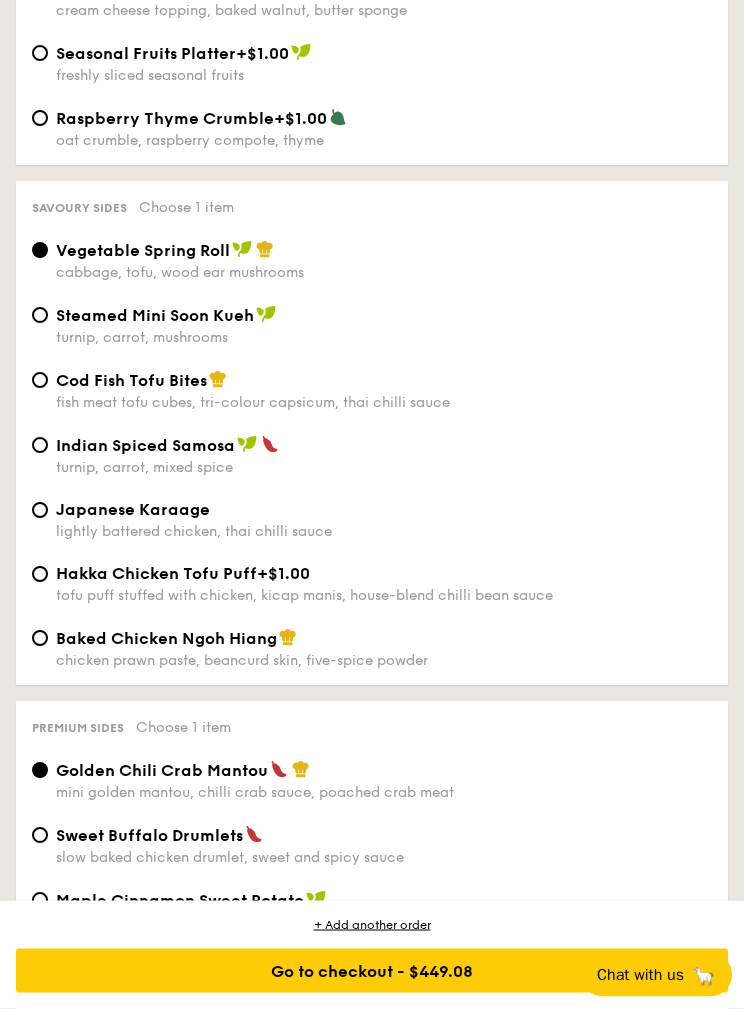scroll, scrollTop: 5228, scrollLeft: 0, axis: vertical 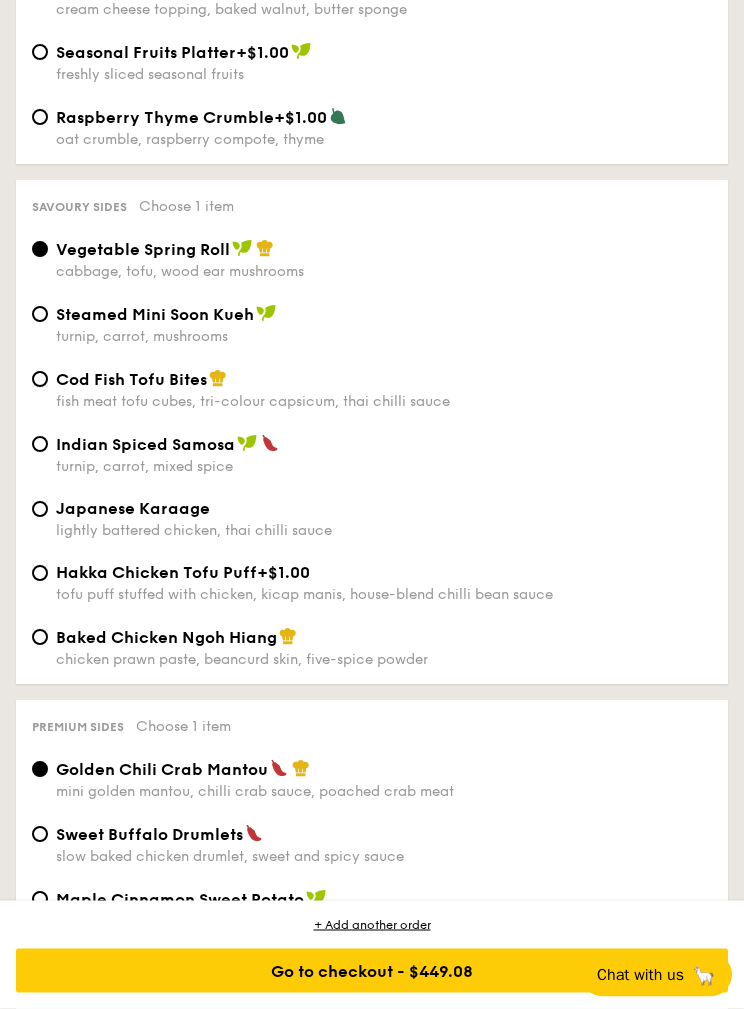 click on "Steamed Mini Soon Kueh" at bounding box center [155, 315] 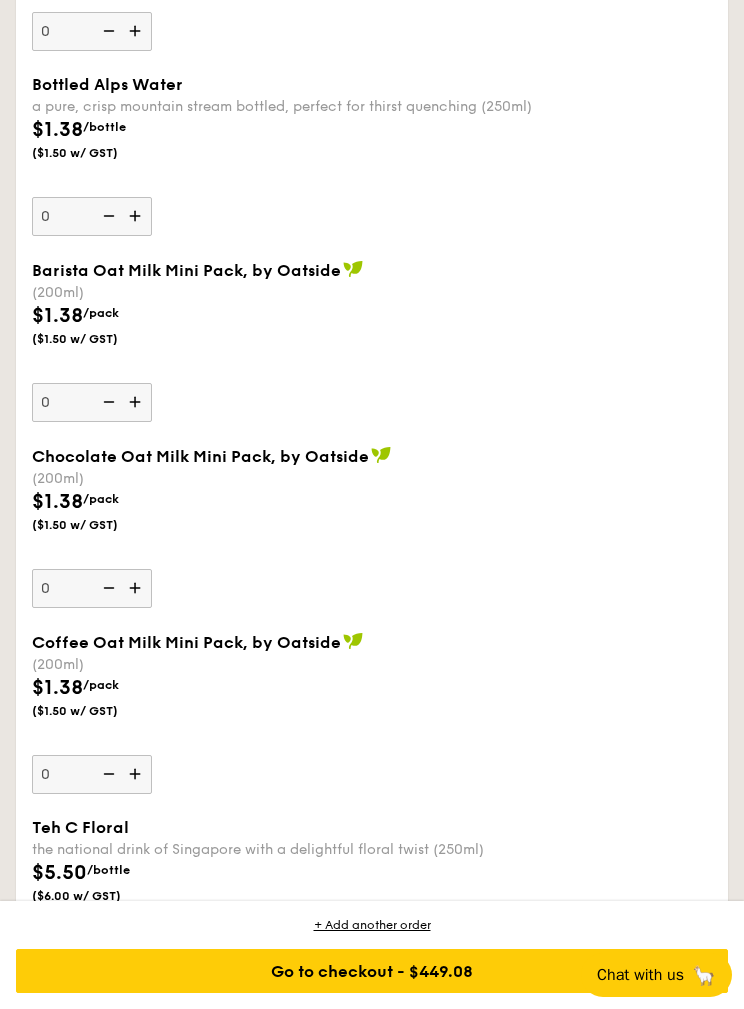 scroll, scrollTop: 8695, scrollLeft: 0, axis: vertical 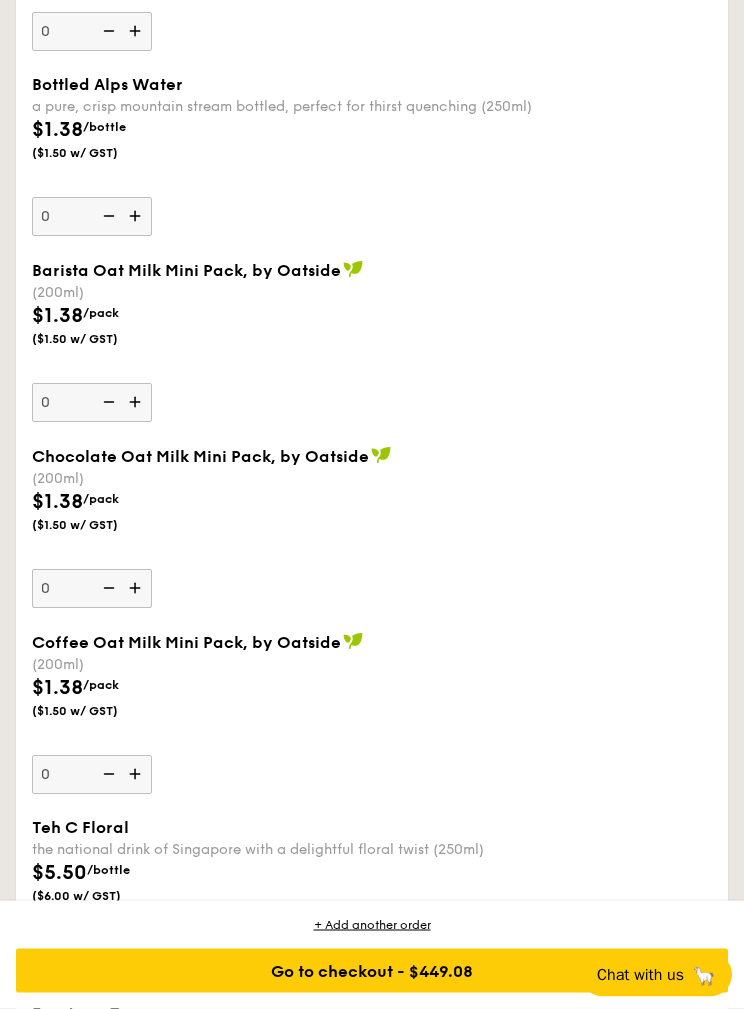 click on "Go to checkout
- $449.08" at bounding box center (372, 971) 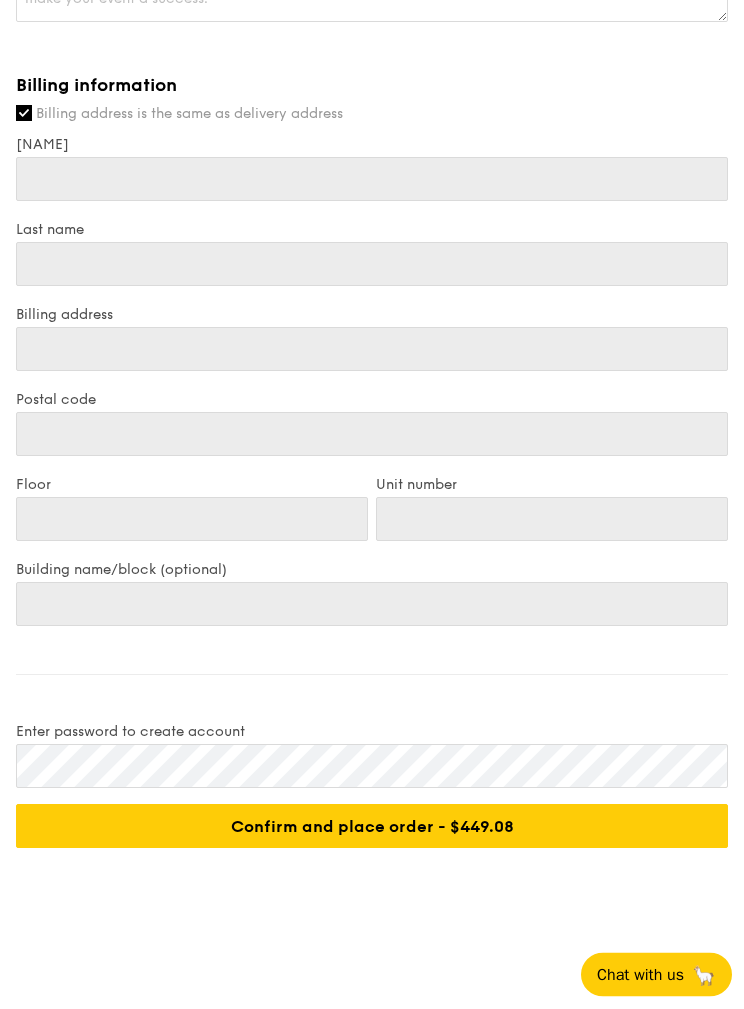 scroll, scrollTop: 0, scrollLeft: 0, axis: both 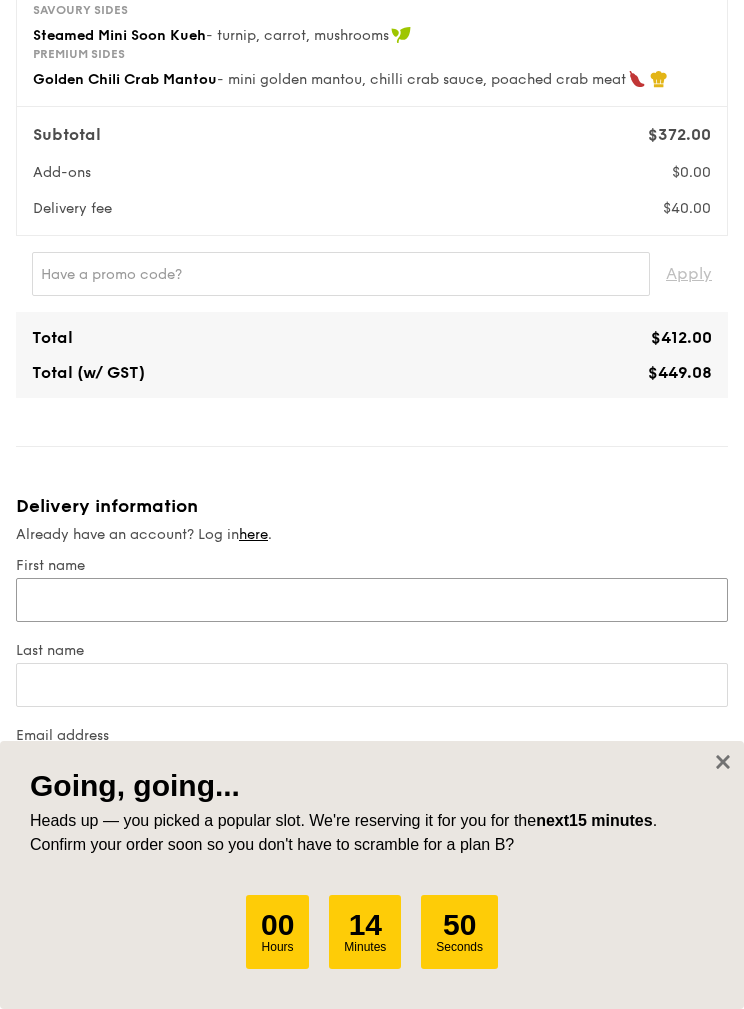 click on "First name" at bounding box center (372, 600) 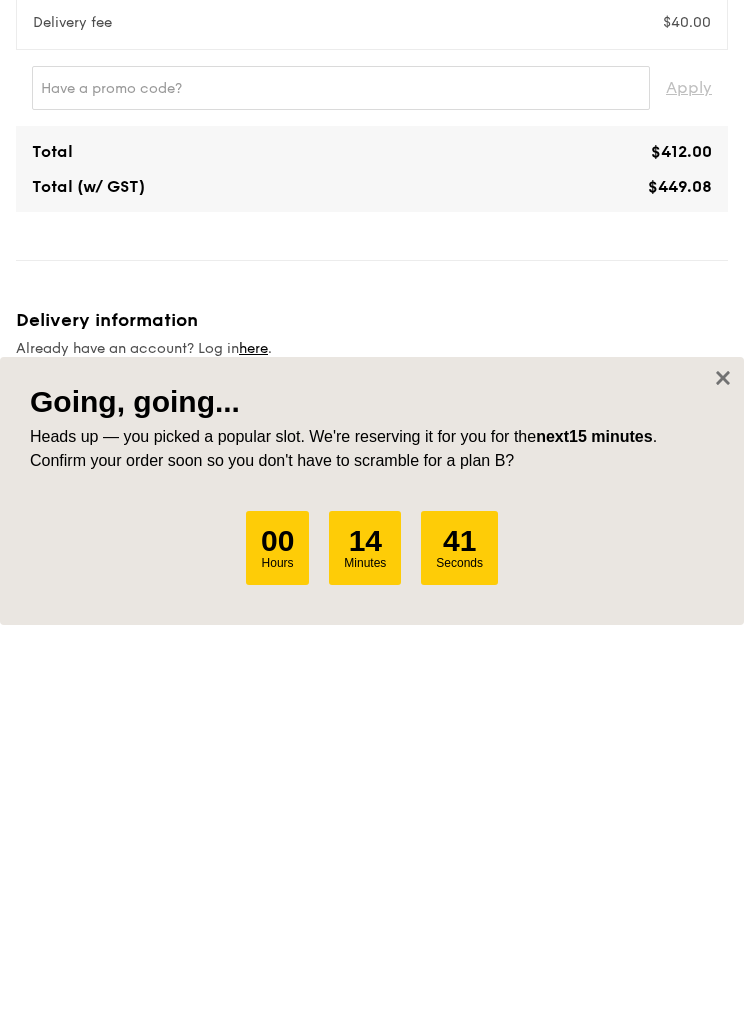 scroll, scrollTop: 660, scrollLeft: 0, axis: vertical 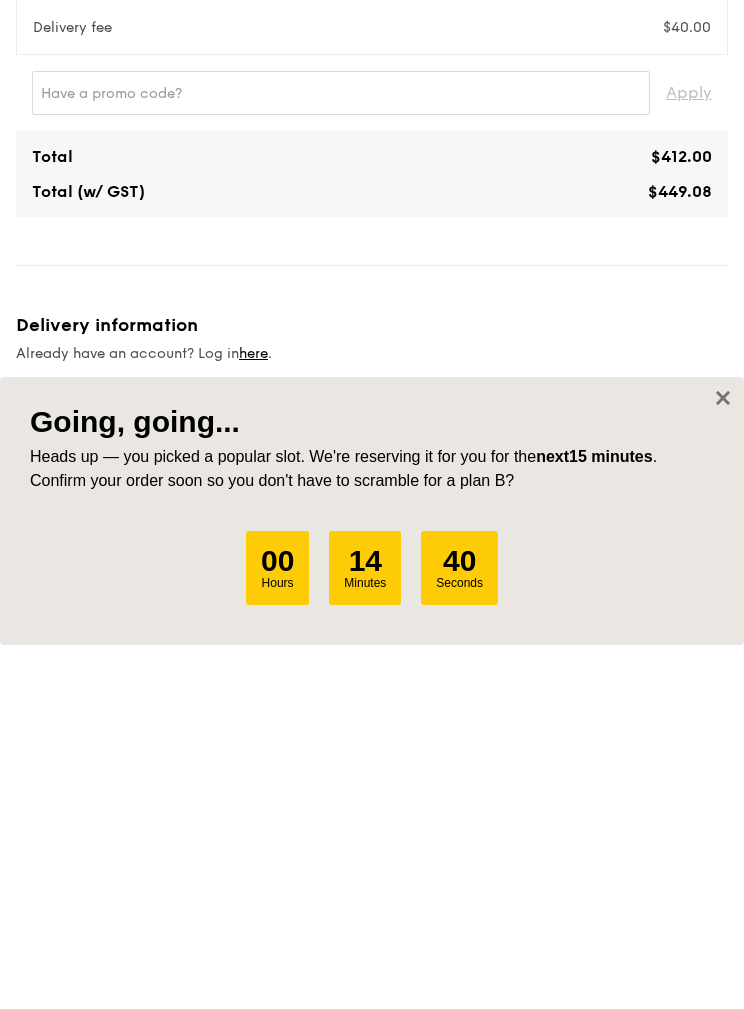 type on "[FIRST]" 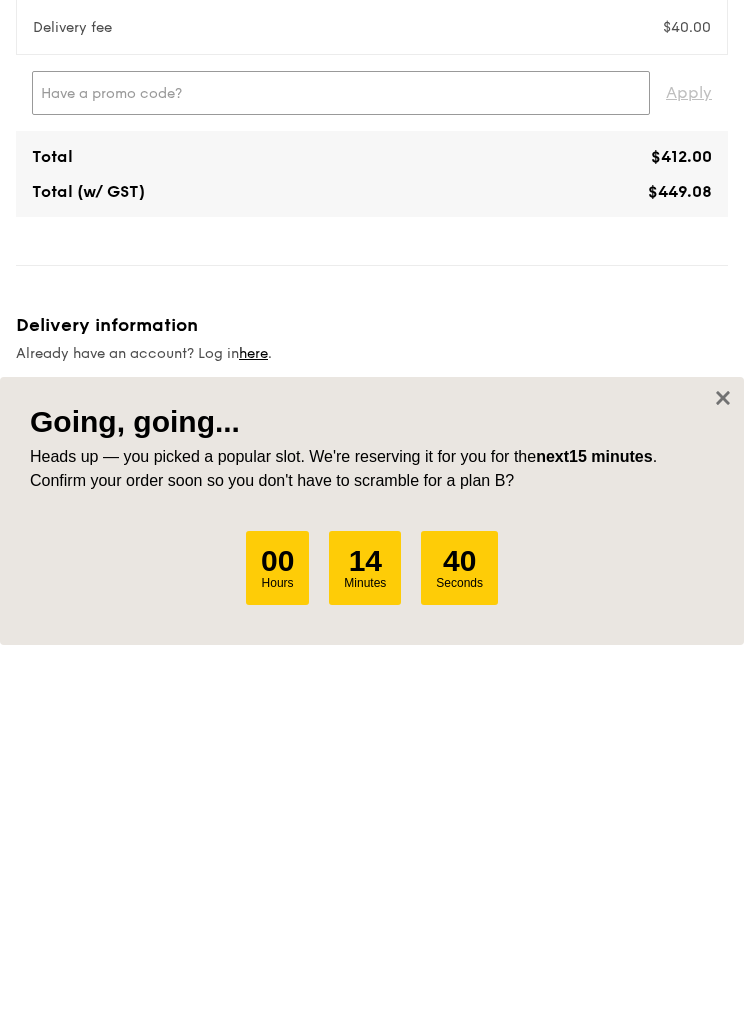 click at bounding box center [341, 457] 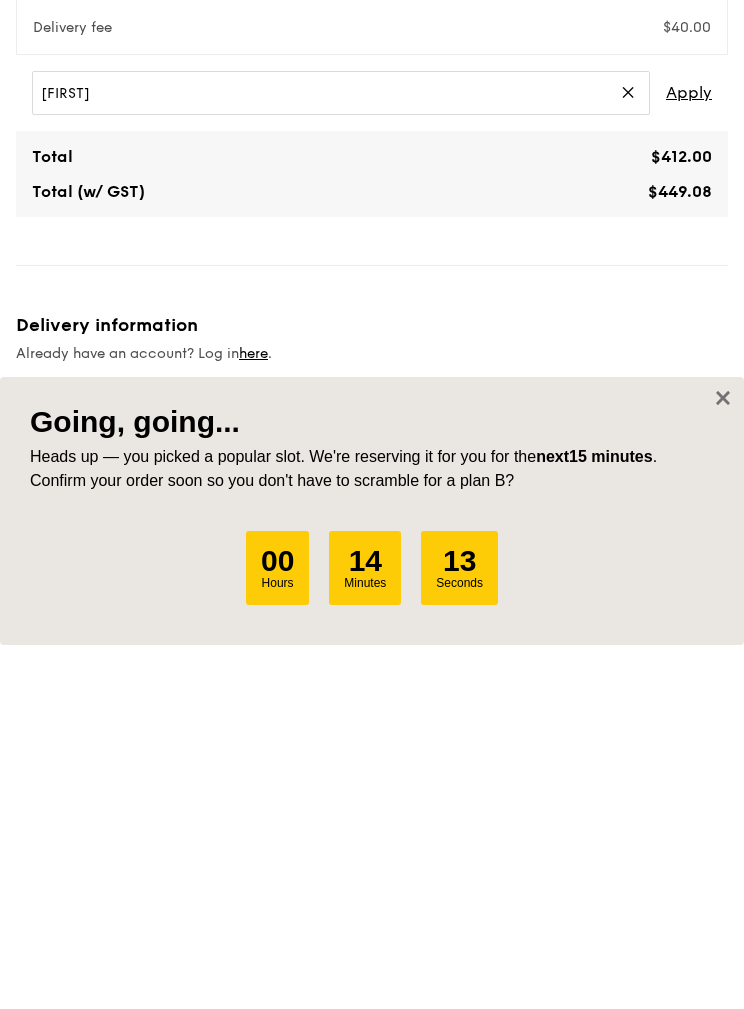 click on "Apply" at bounding box center (689, 457) 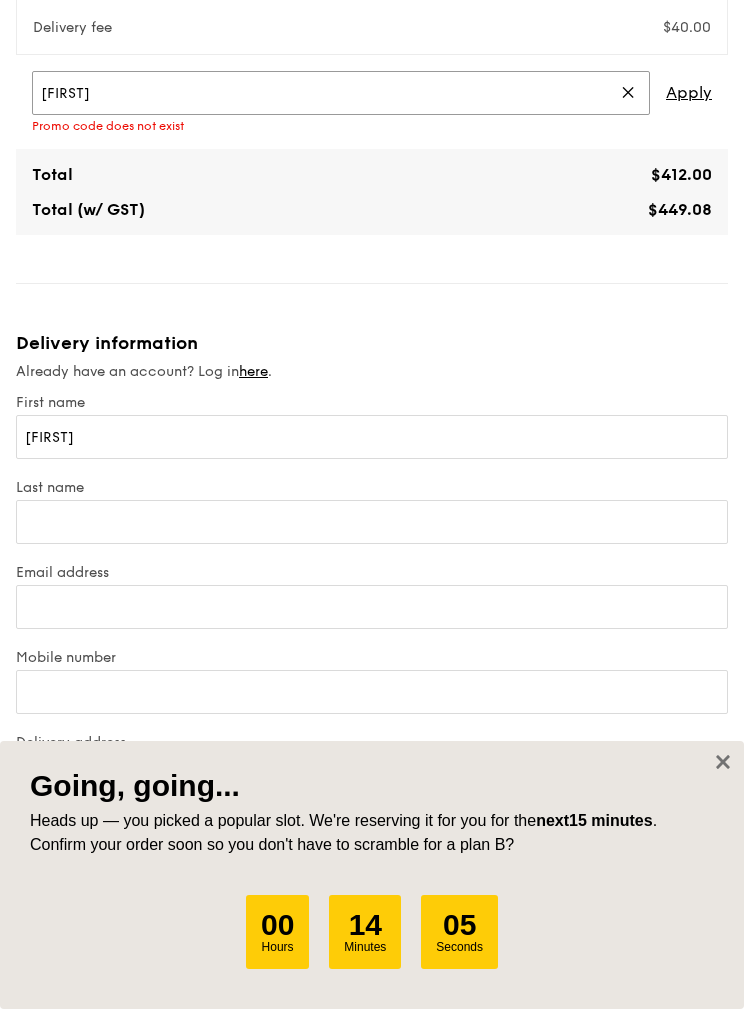 click on "[FIRST]" at bounding box center [341, 93] 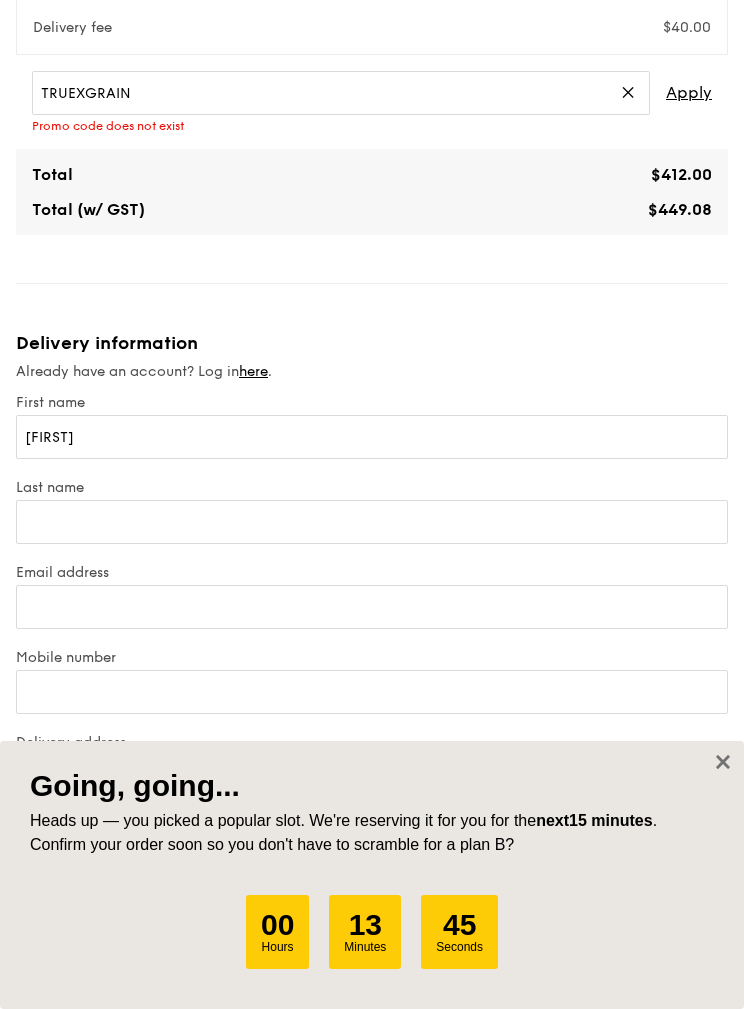 click on "[FIRST]
✕
Apply
Promo code does not exist" at bounding box center (372, 102) 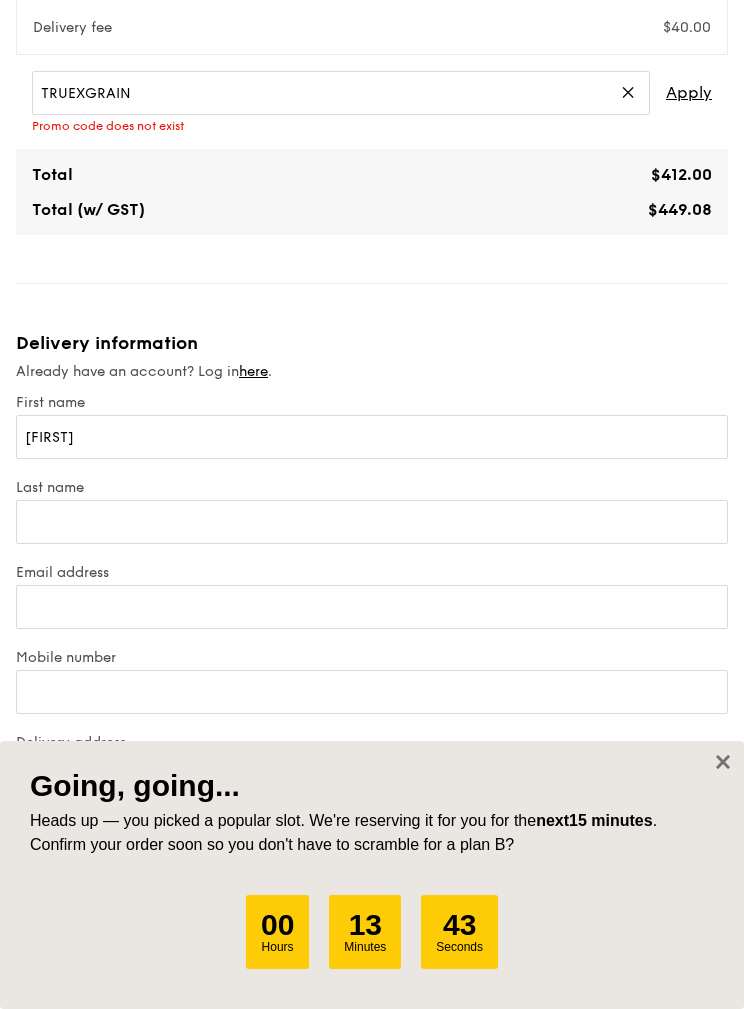 click on "Apply" at bounding box center [689, 93] 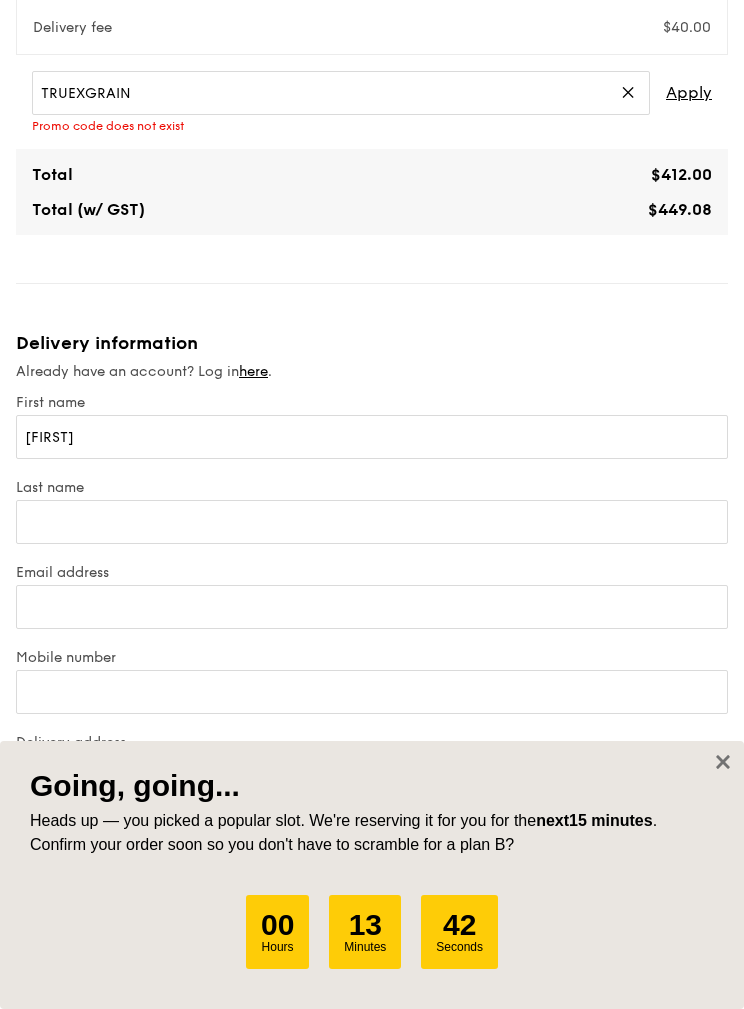 click on "✕" at bounding box center [628, 93] 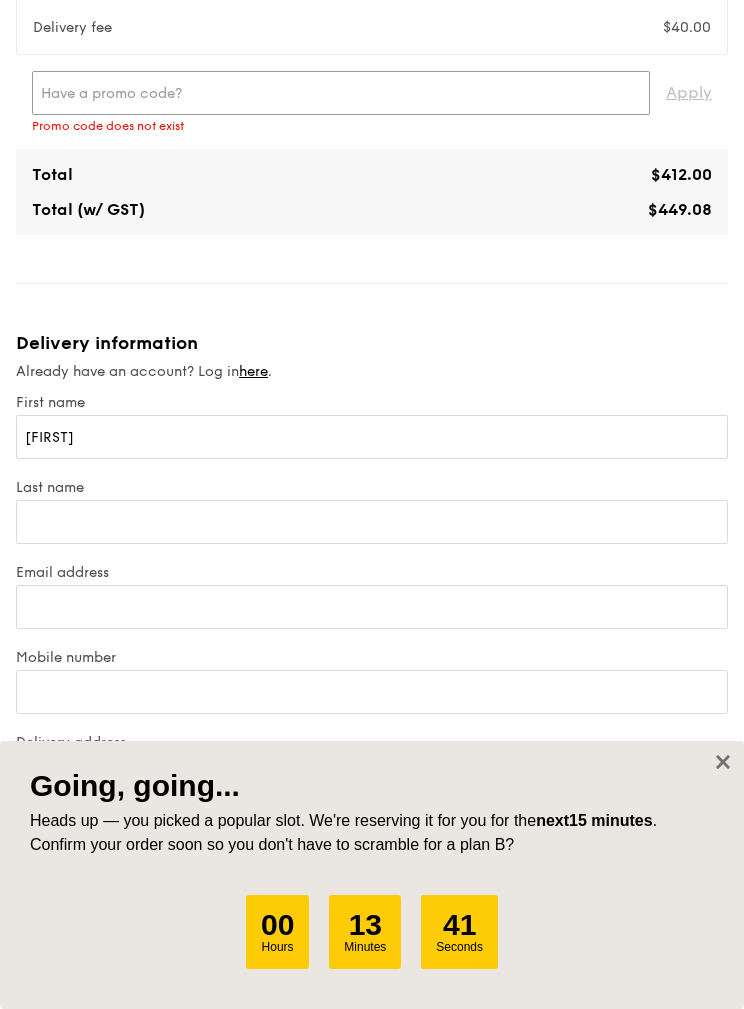 click at bounding box center [341, 93] 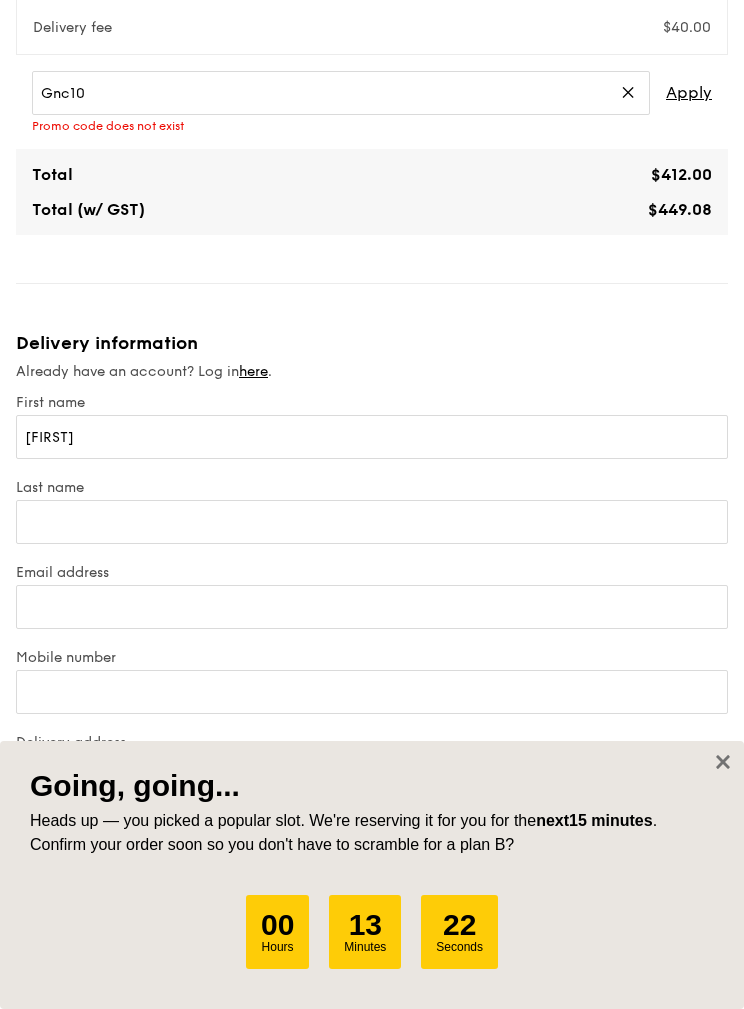 click on "Apply" at bounding box center (689, 93) 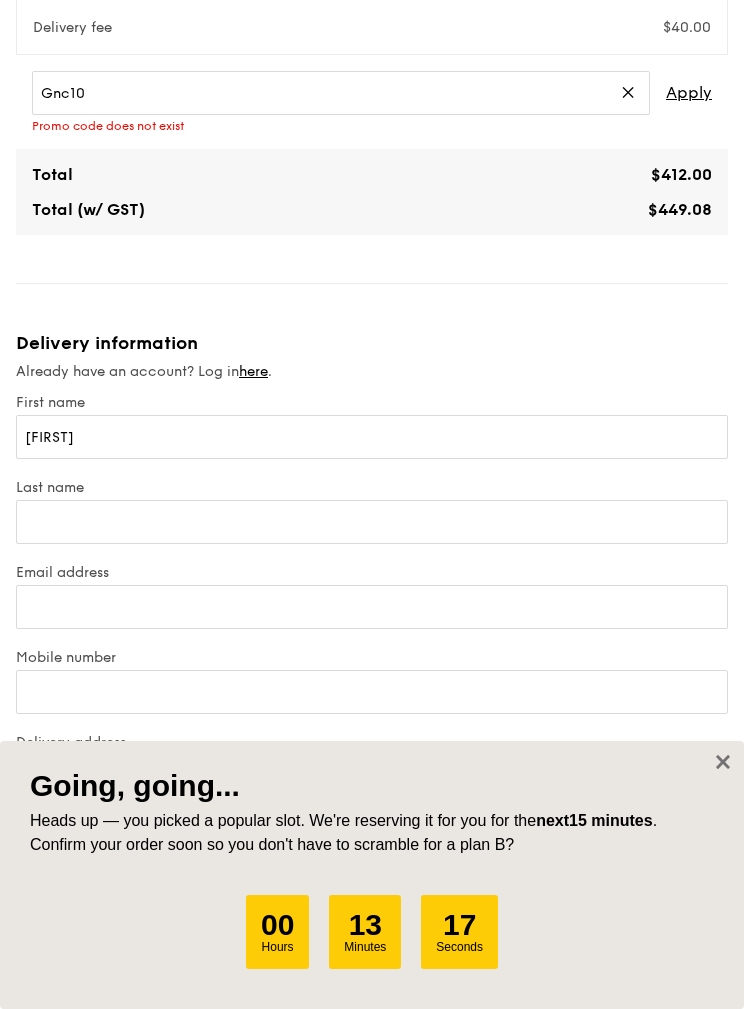 click on "Apply" at bounding box center [689, 93] 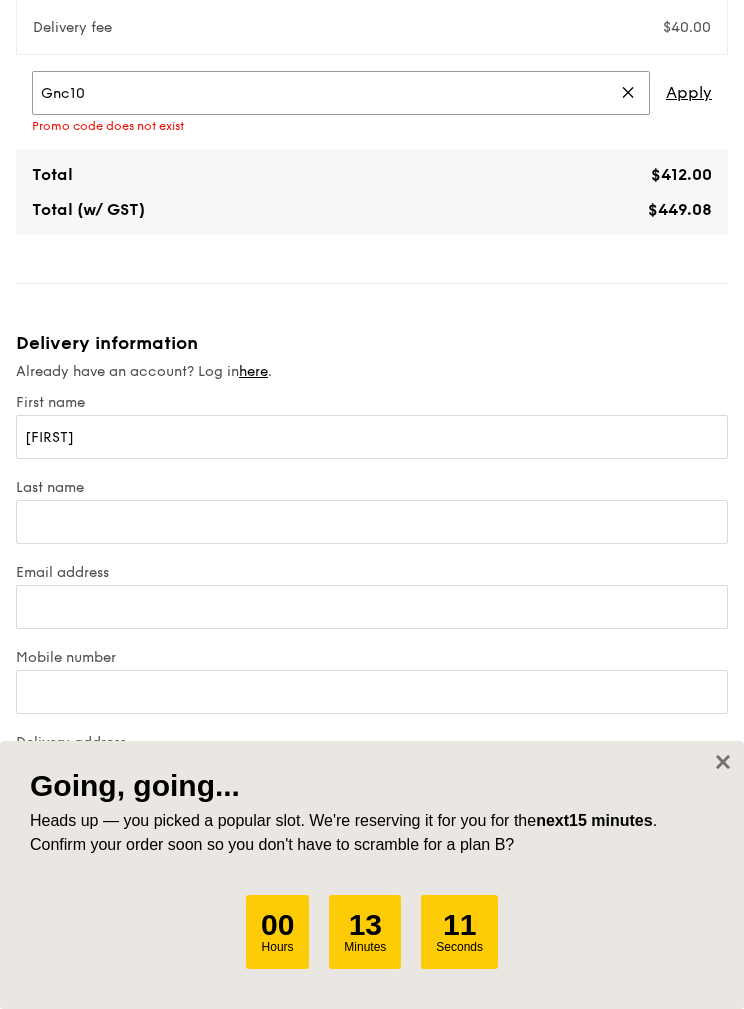 click on "Gnc10" at bounding box center [341, 93] 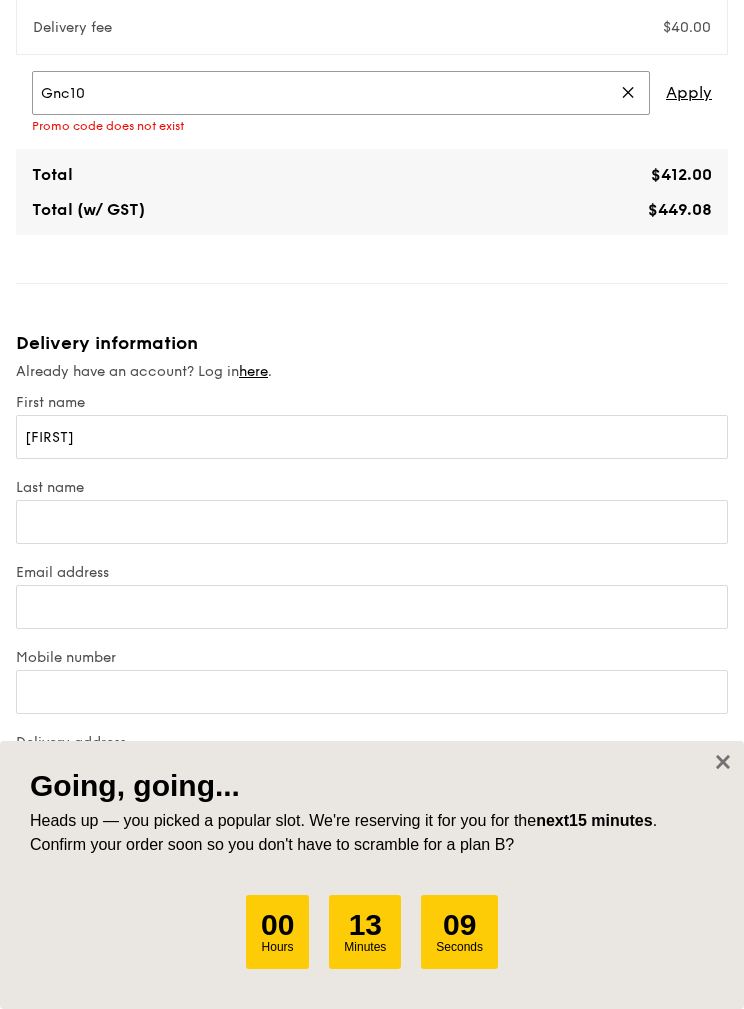 click on "Gnc10" at bounding box center (341, 93) 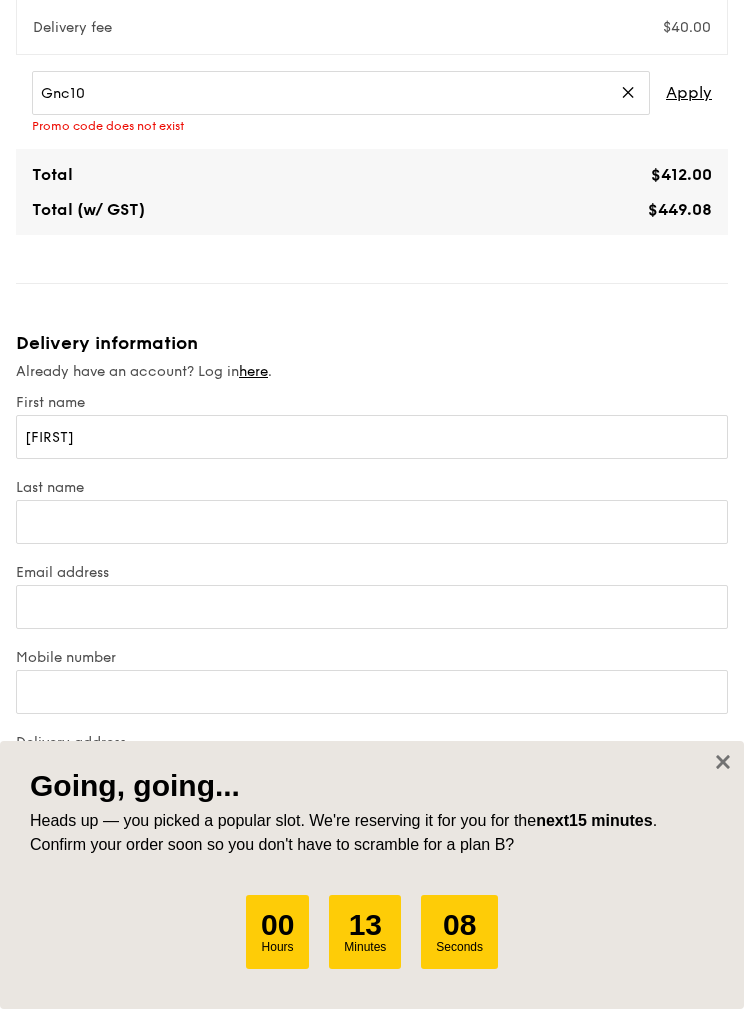 click on "✕" at bounding box center [628, 93] 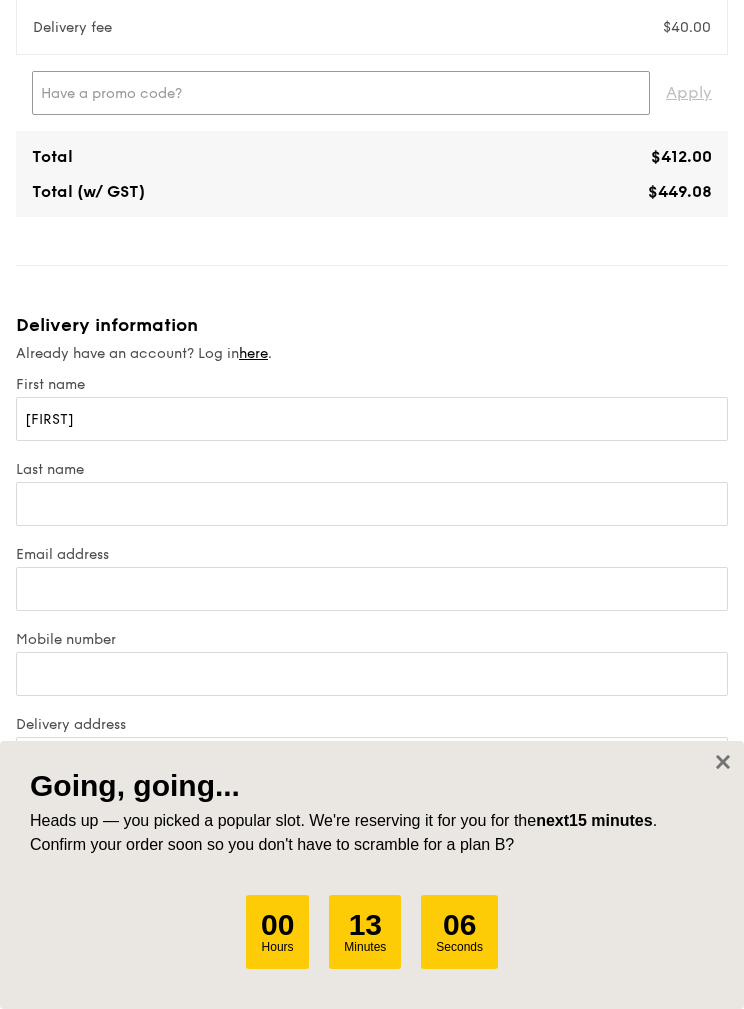 click at bounding box center [341, 93] 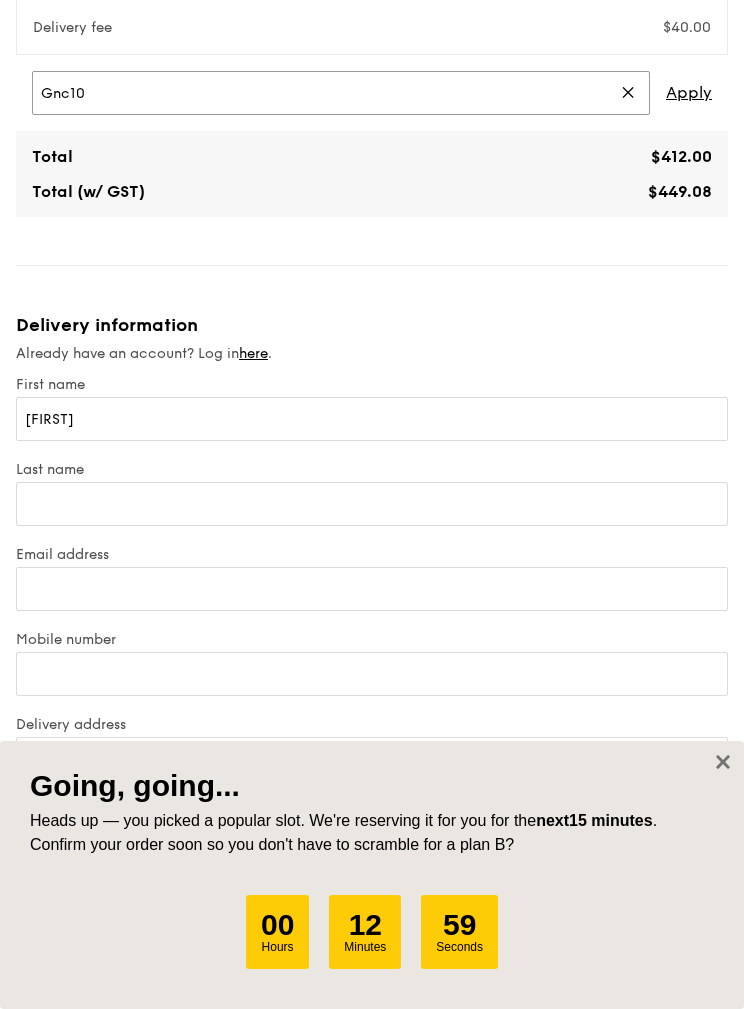 type on "Gnc10" 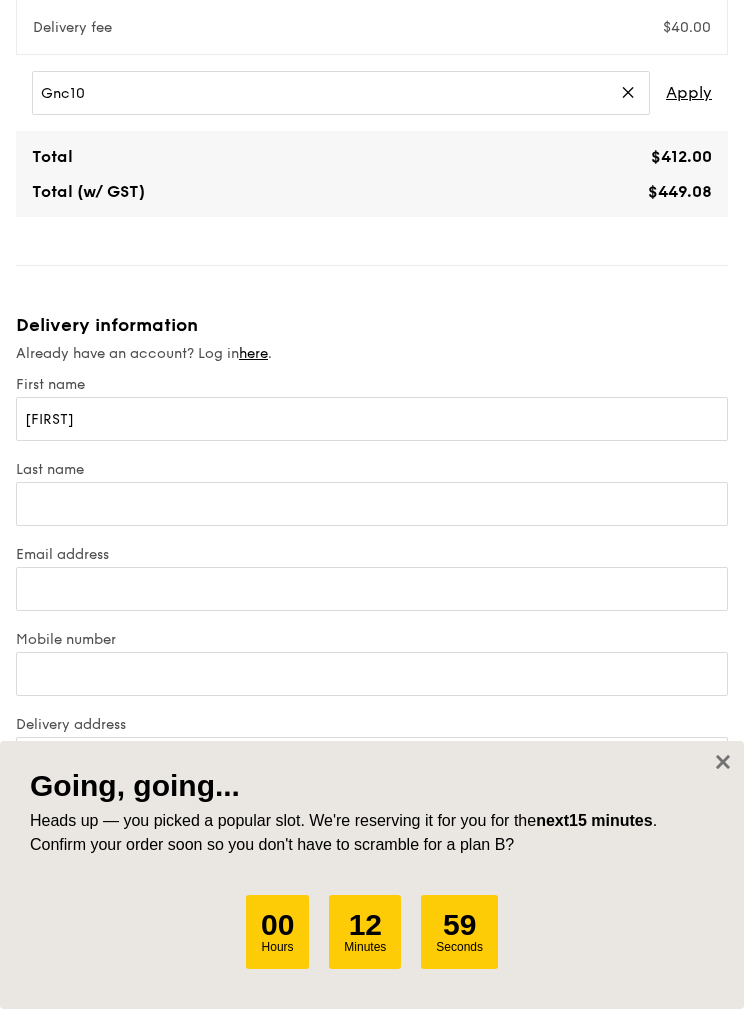 click on "Apply" at bounding box center [689, 93] 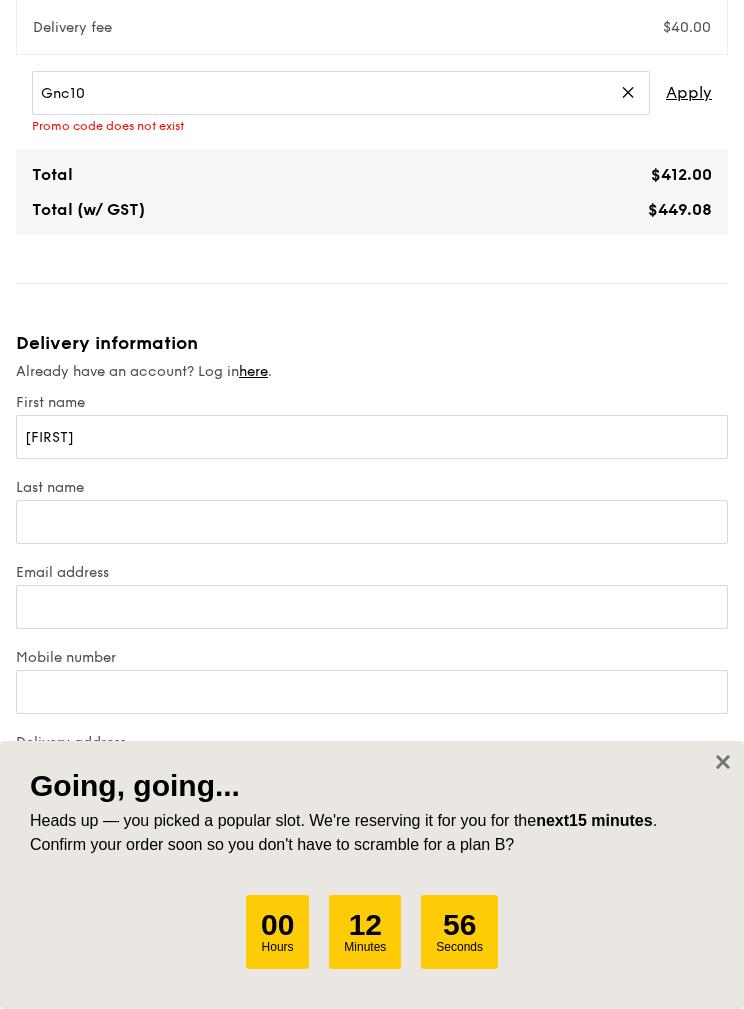 click on "✕" at bounding box center (628, 93) 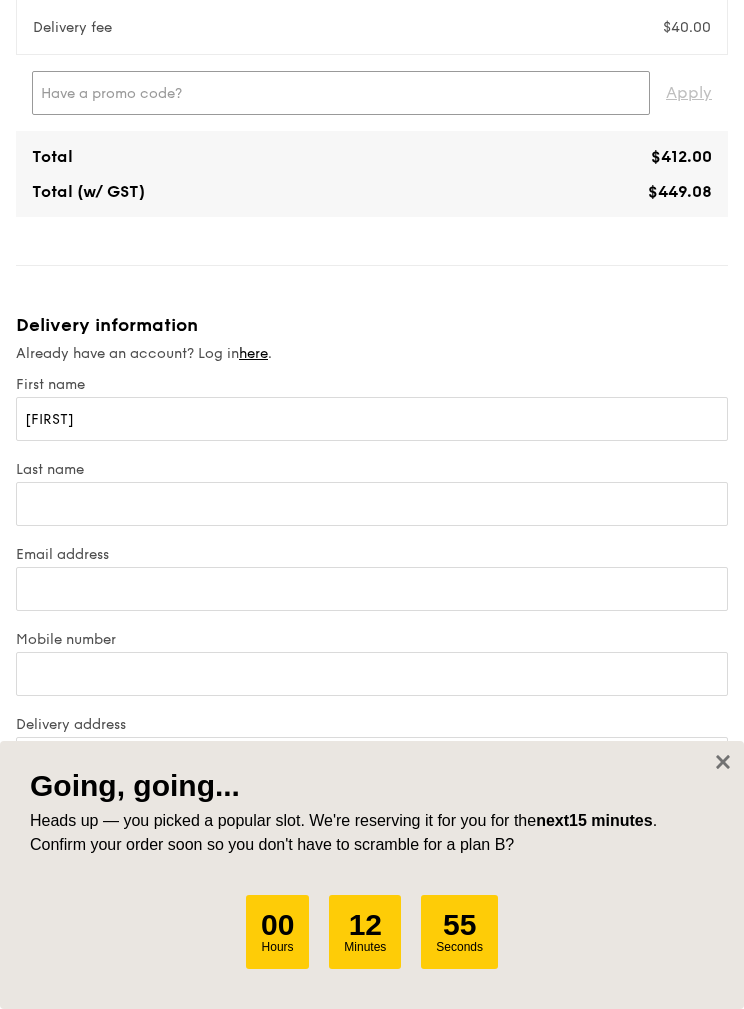 click at bounding box center (341, 93) 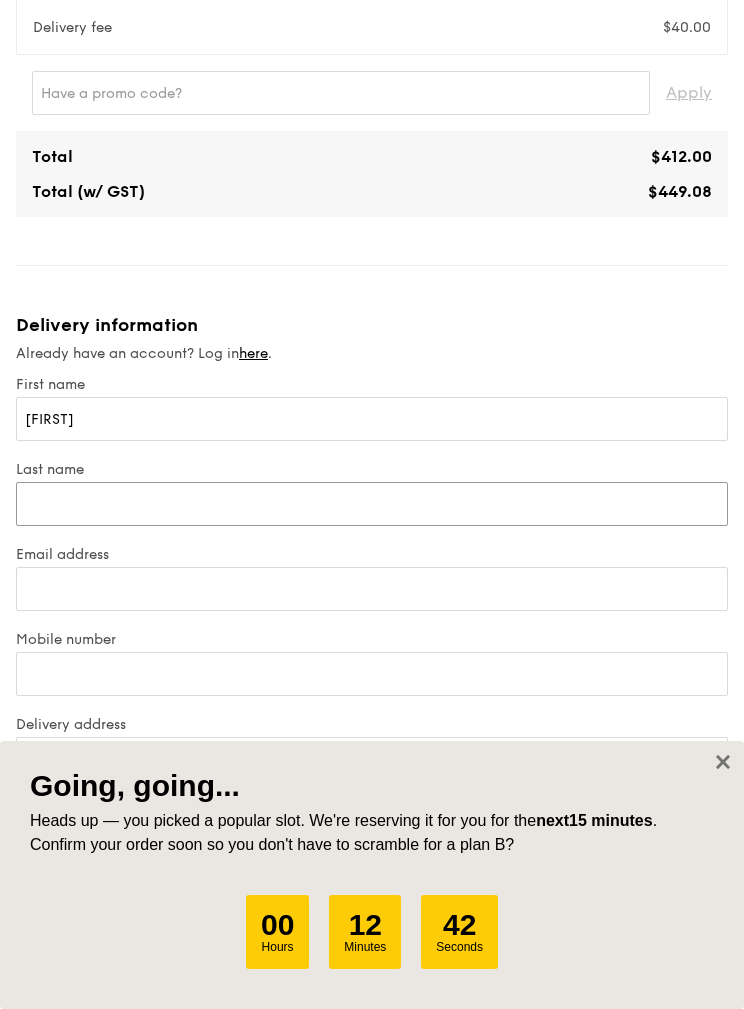 click at bounding box center (372, 504) 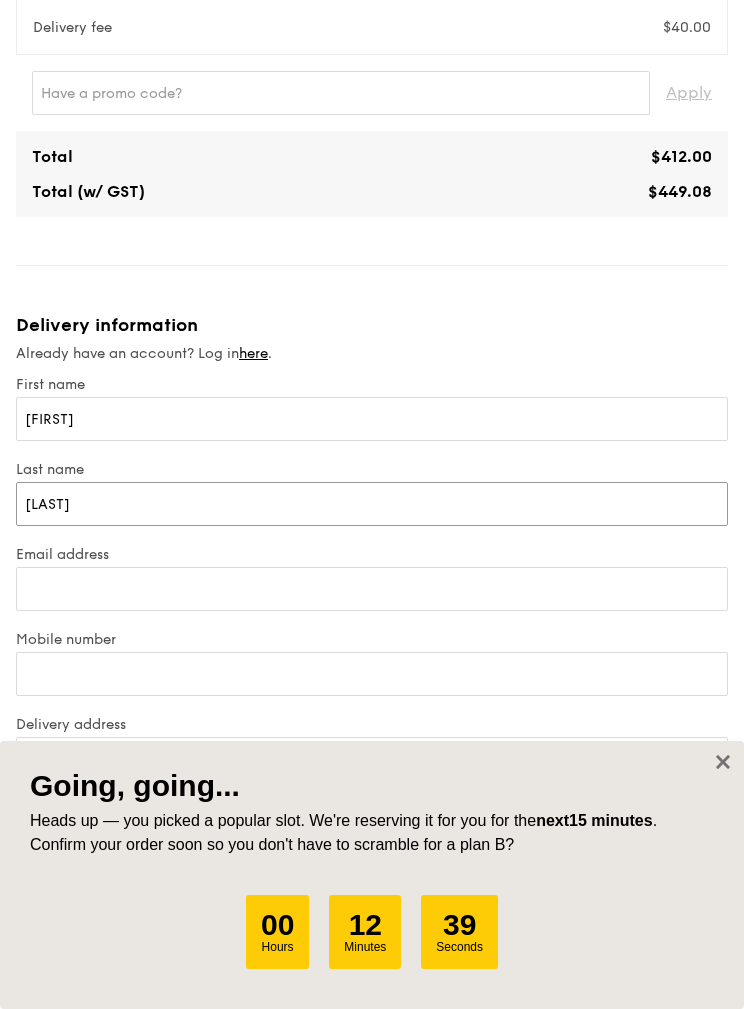 type on "[LAST]" 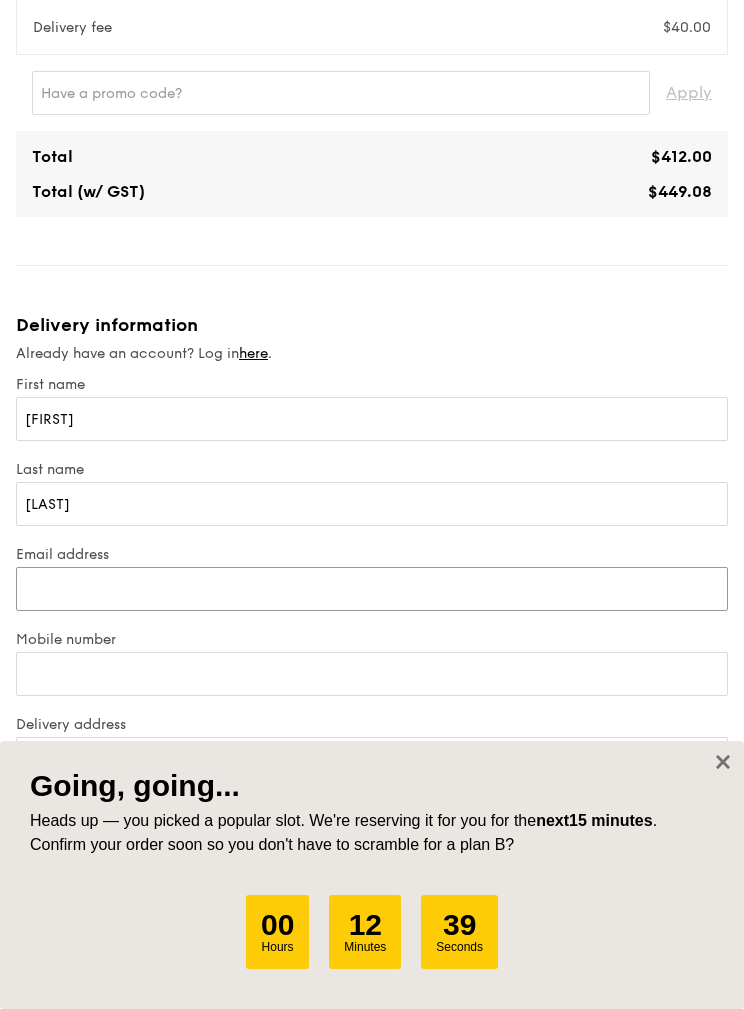 click on "Email address" at bounding box center (372, 589) 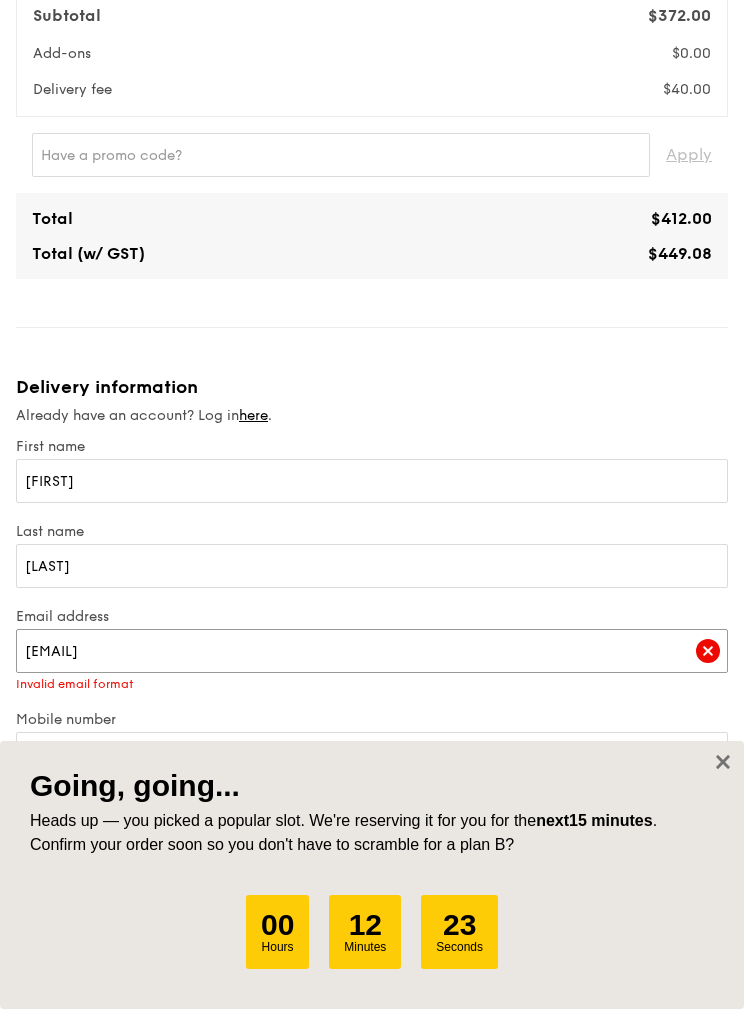 scroll, scrollTop: 959, scrollLeft: 0, axis: vertical 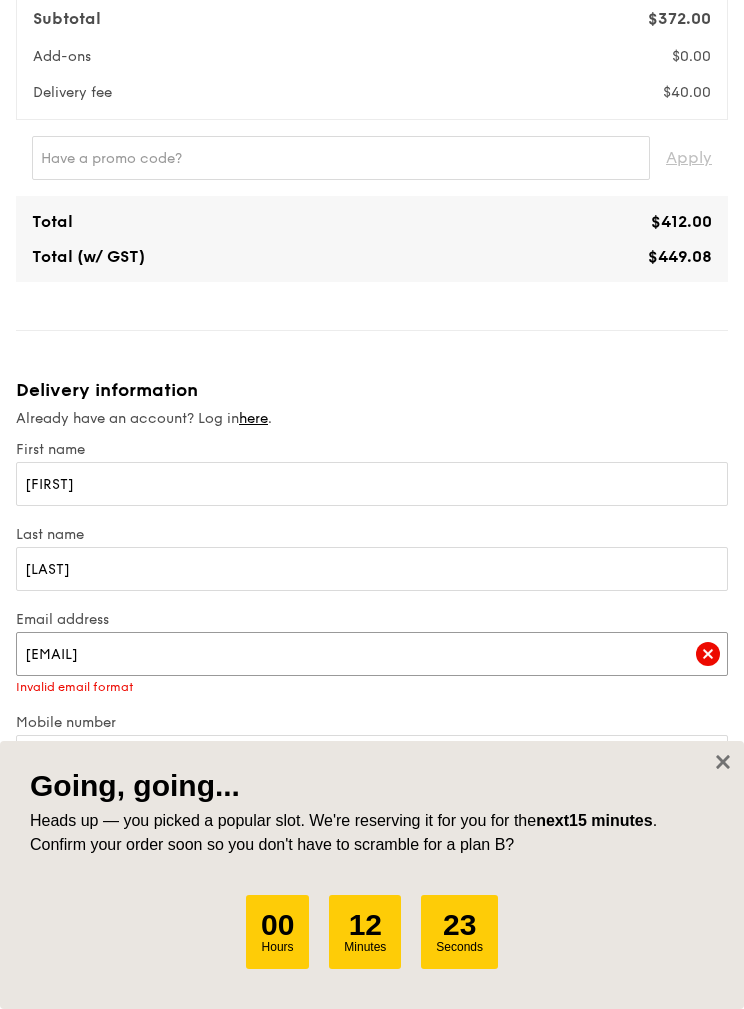 type on "[EMAIL]" 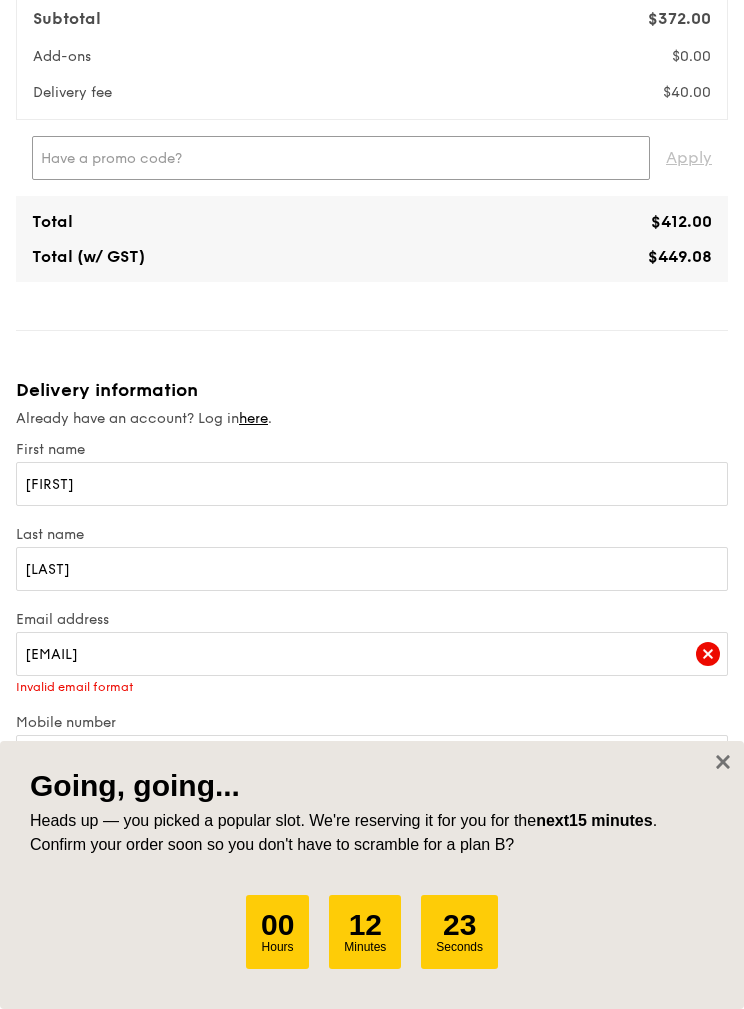 click at bounding box center [341, 158] 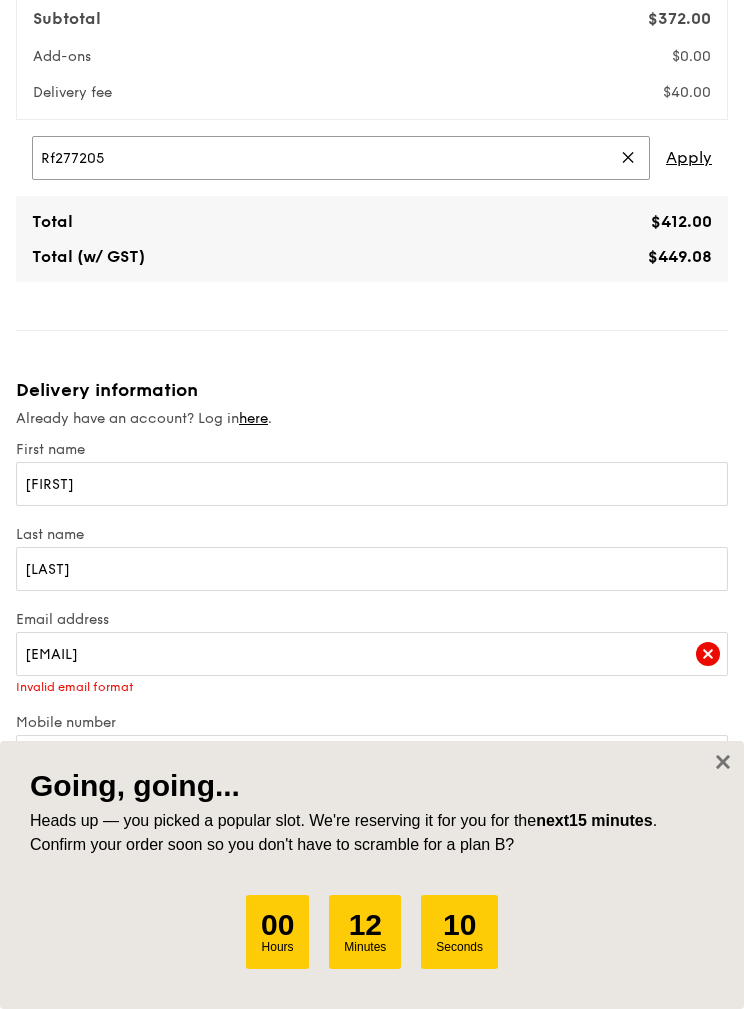 type on "Rf277205" 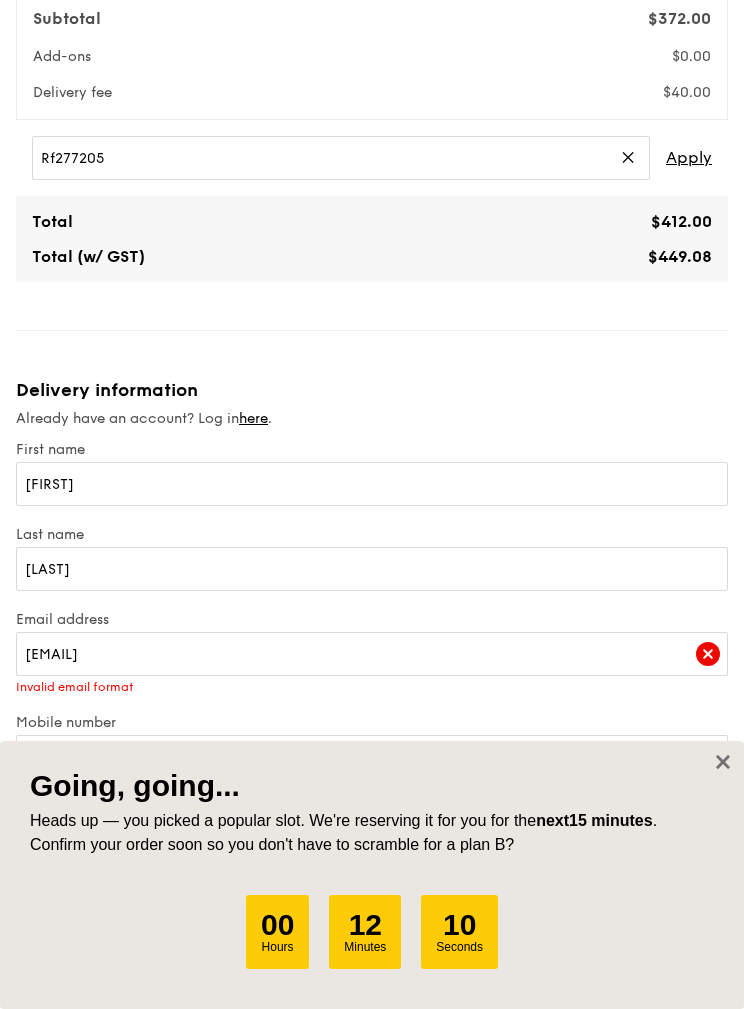 click on "Apply" at bounding box center (689, 158) 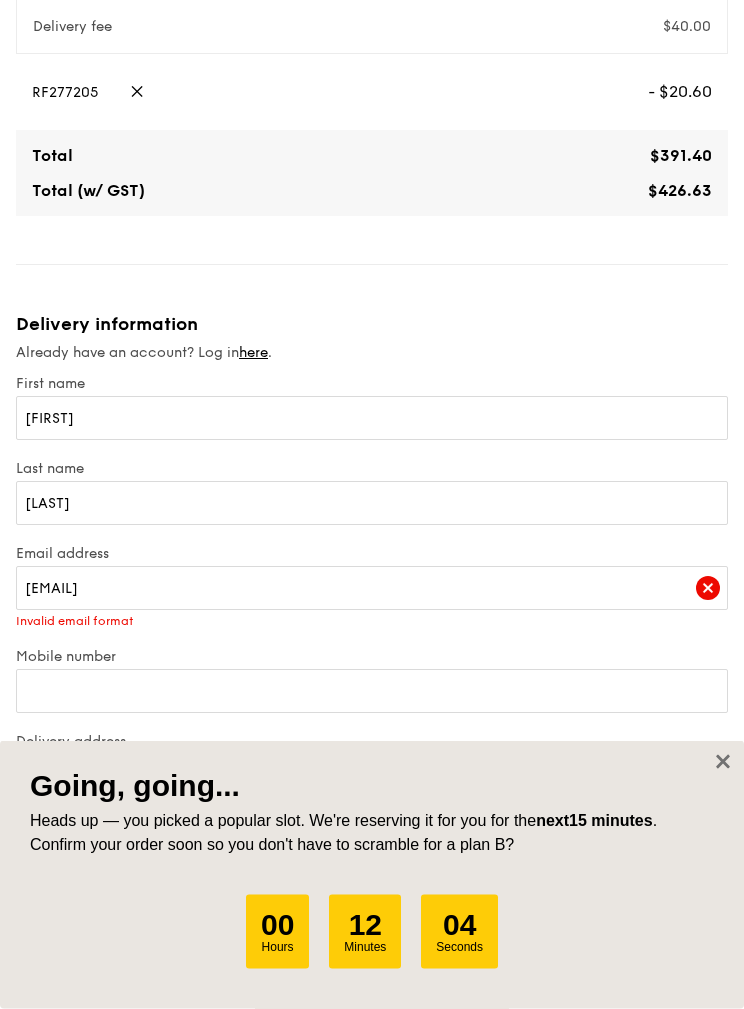 scroll, scrollTop: 1025, scrollLeft: 0, axis: vertical 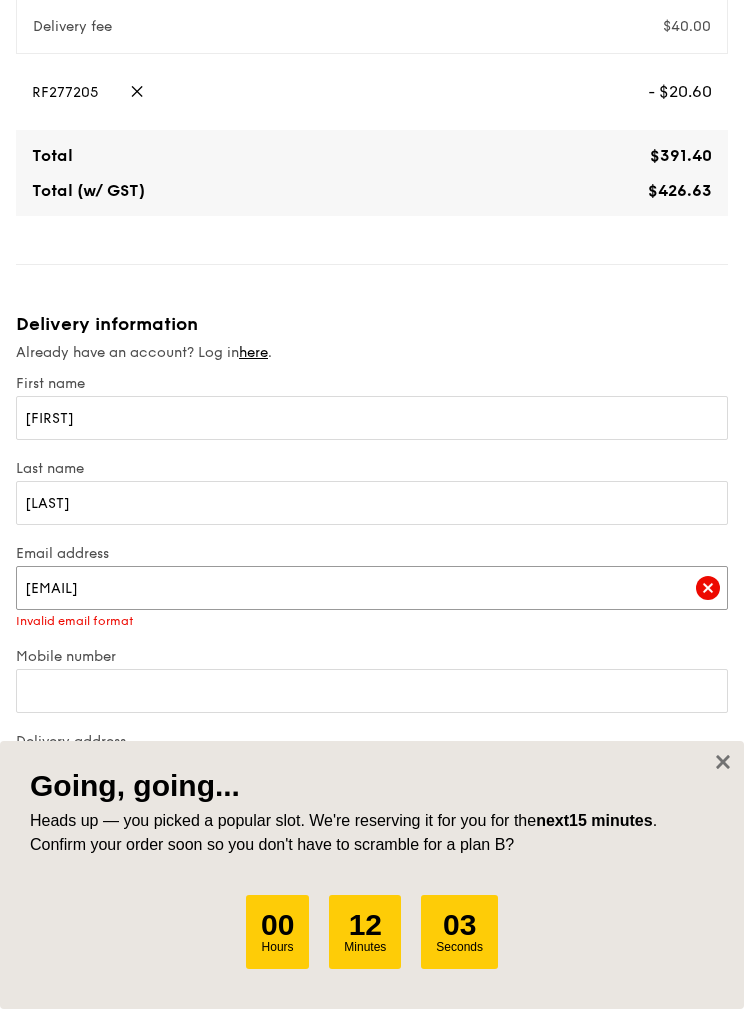 click on "[EMAIL]" at bounding box center (372, 588) 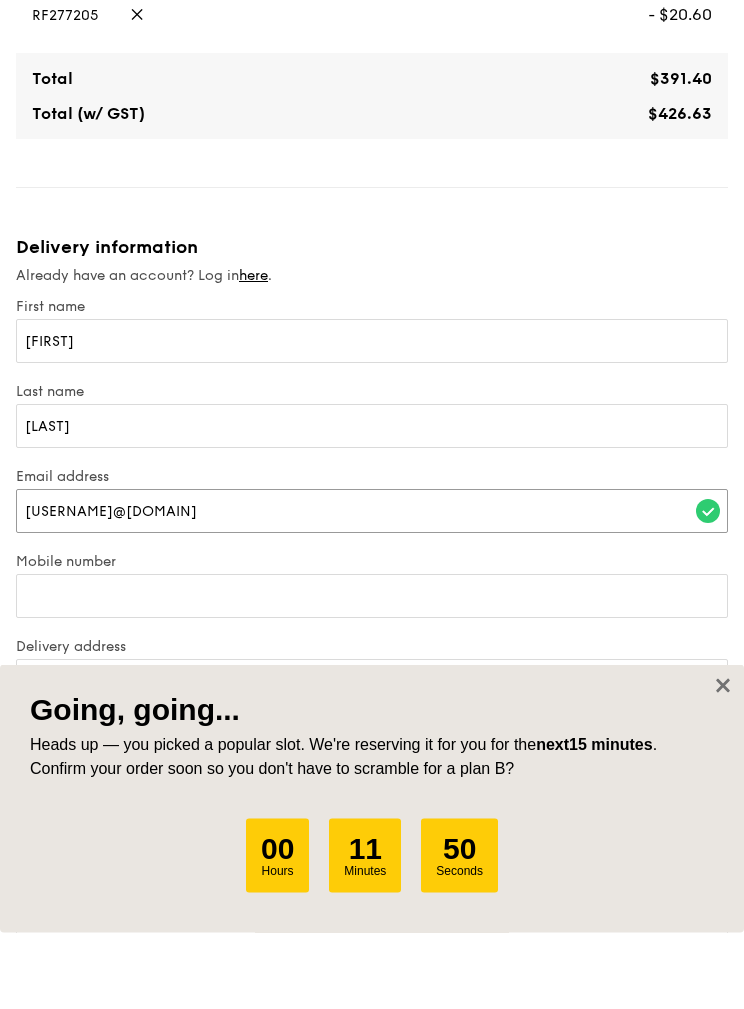 type on "[USERNAME]@[DOMAIN]" 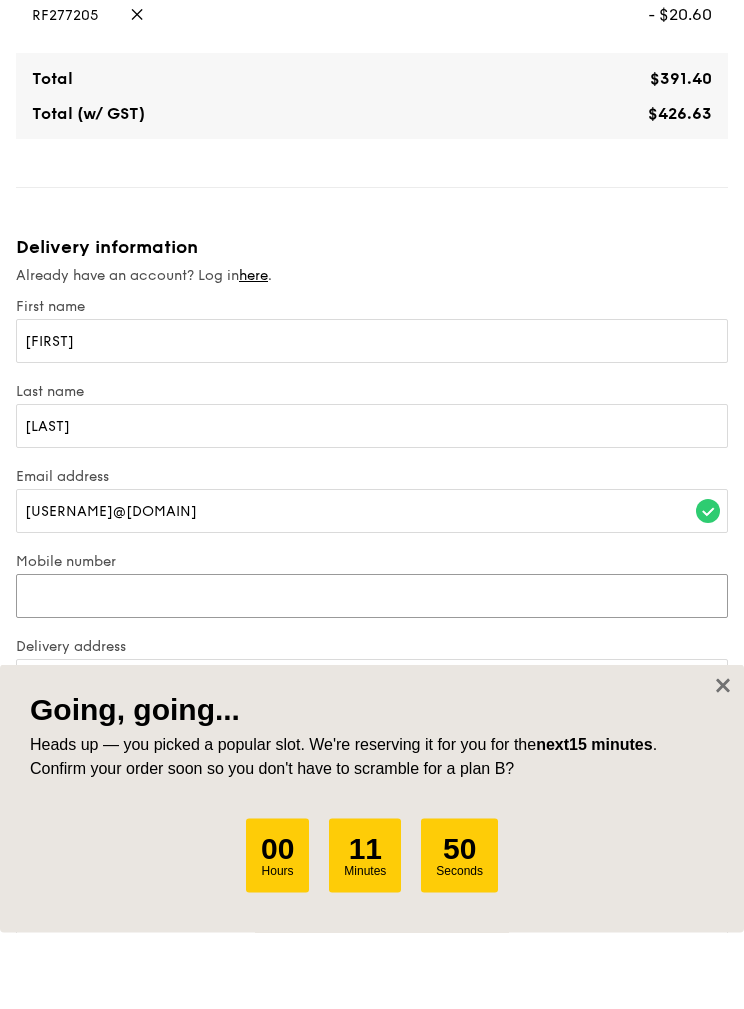click on "Mobile number" at bounding box center [372, 673] 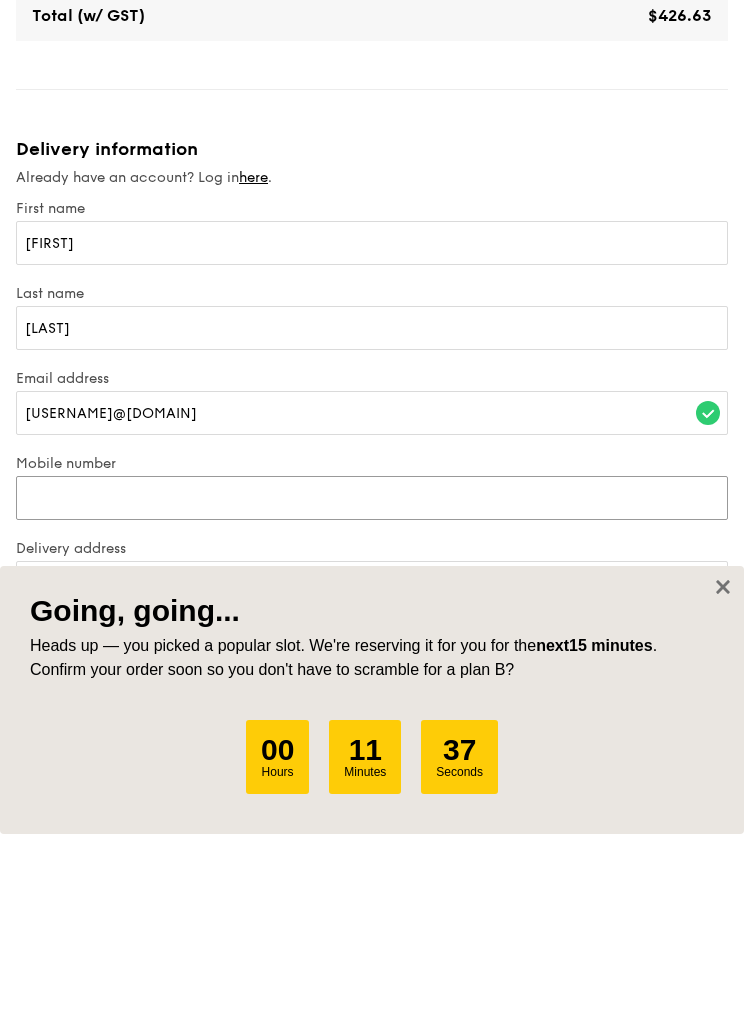 type on "[PHONE]" 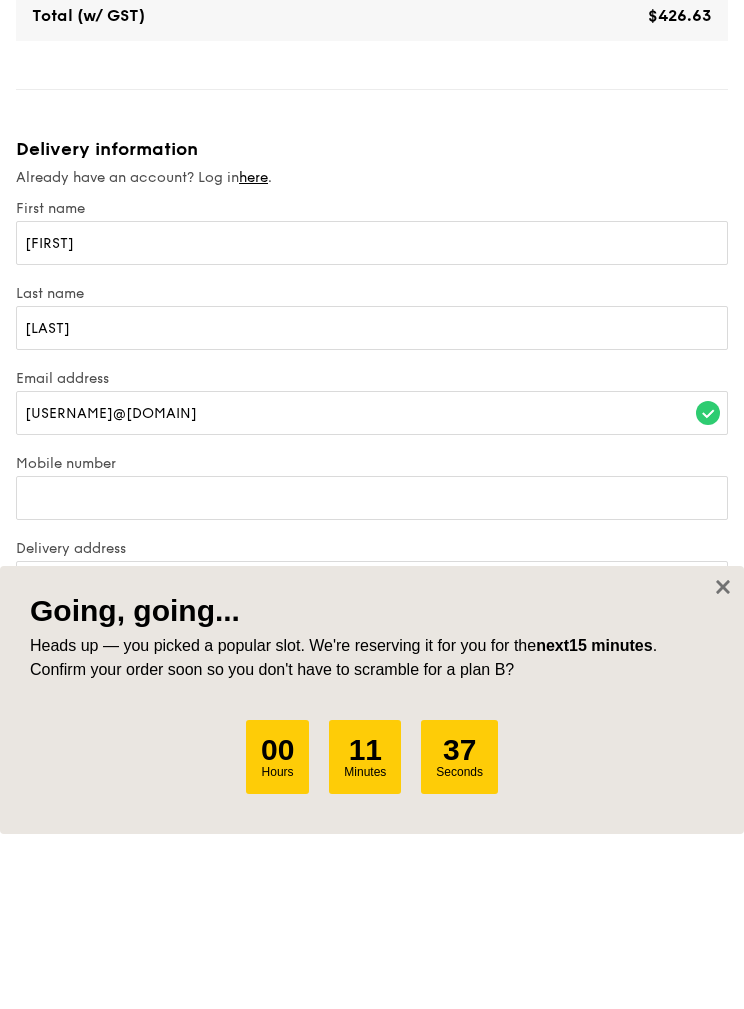 click on "Enter street name or postal code" at bounding box center (372, 758) 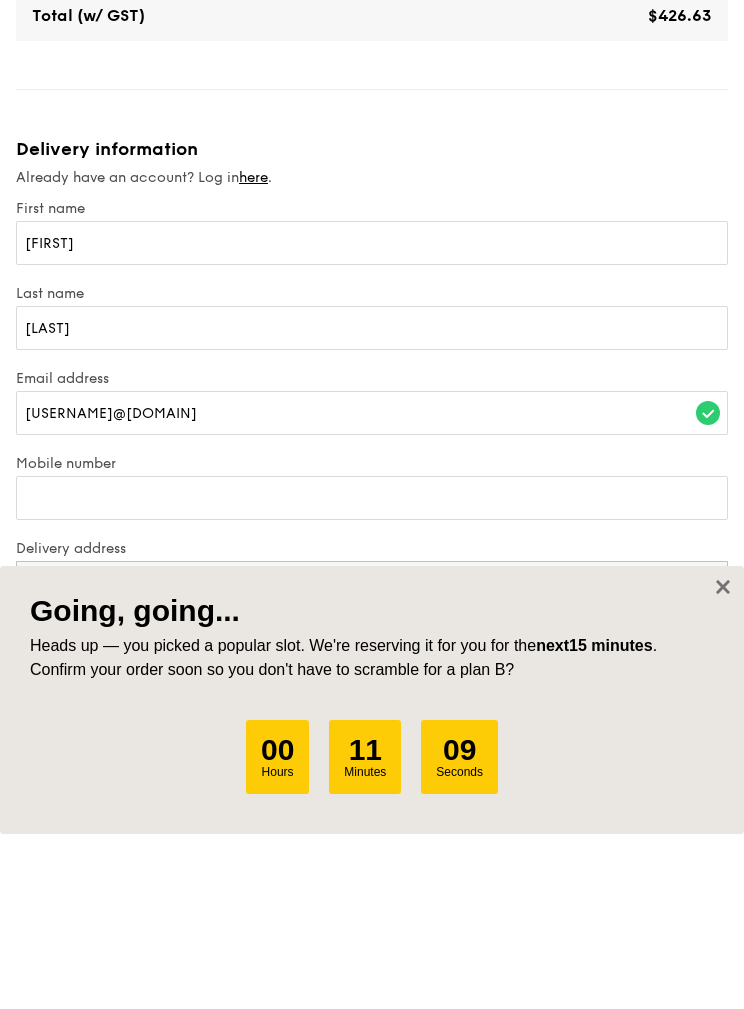 click on "[NUMBER] [STREET], [CITY]" at bounding box center (372, 799) 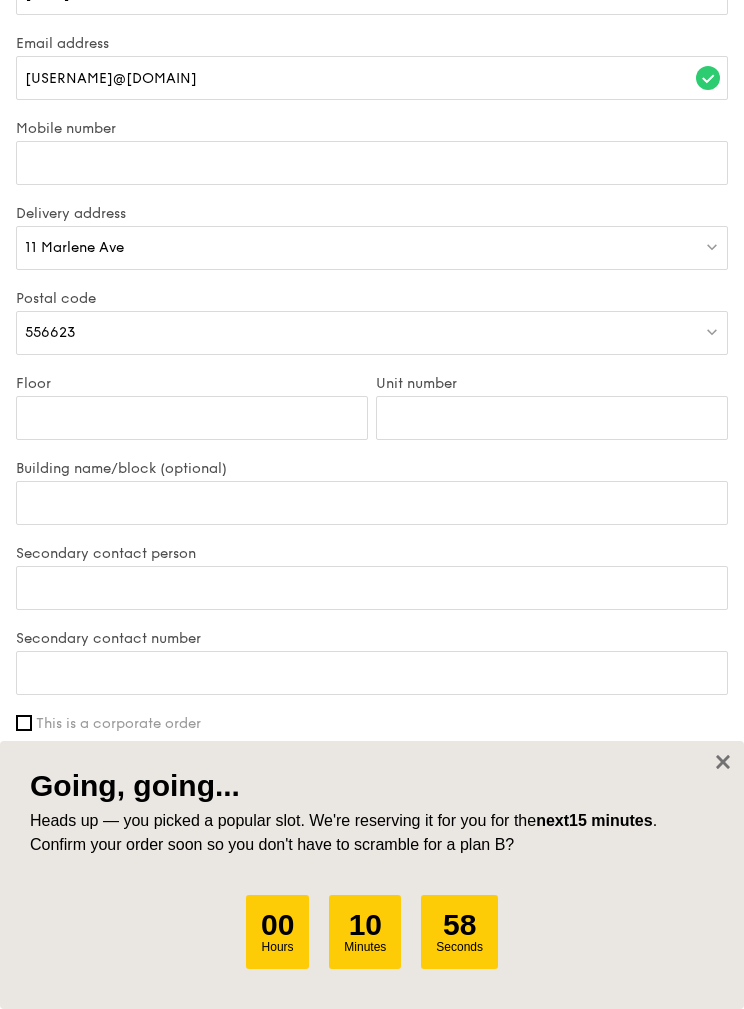 scroll, scrollTop: 1536, scrollLeft: 0, axis: vertical 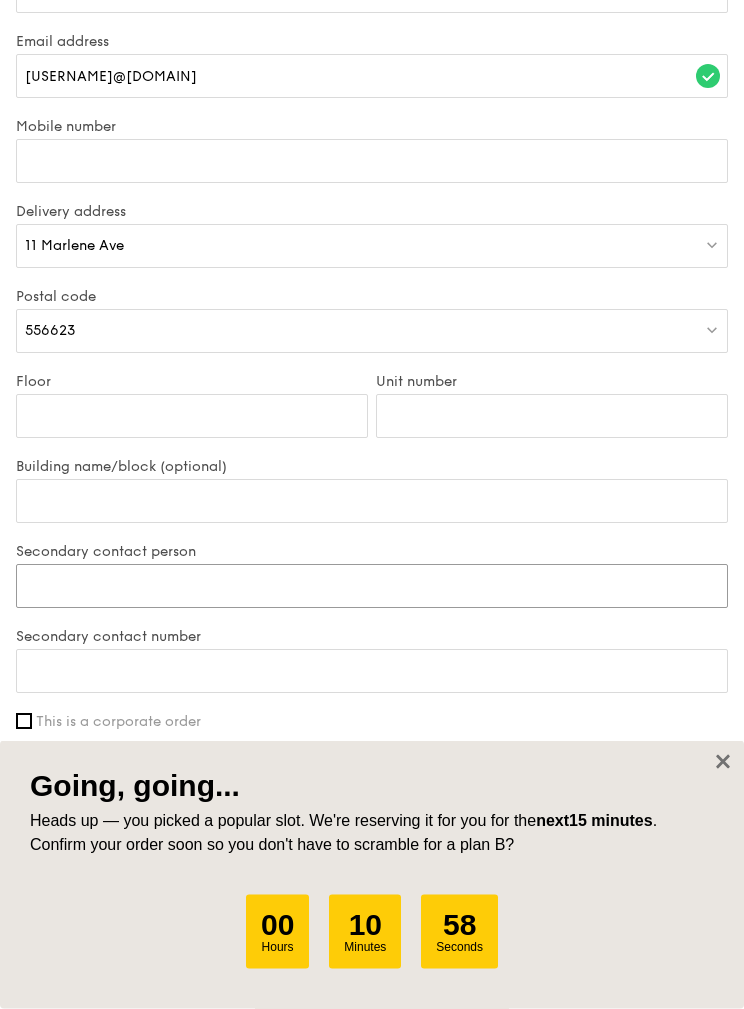 click on "Secondary contact person" at bounding box center [372, 587] 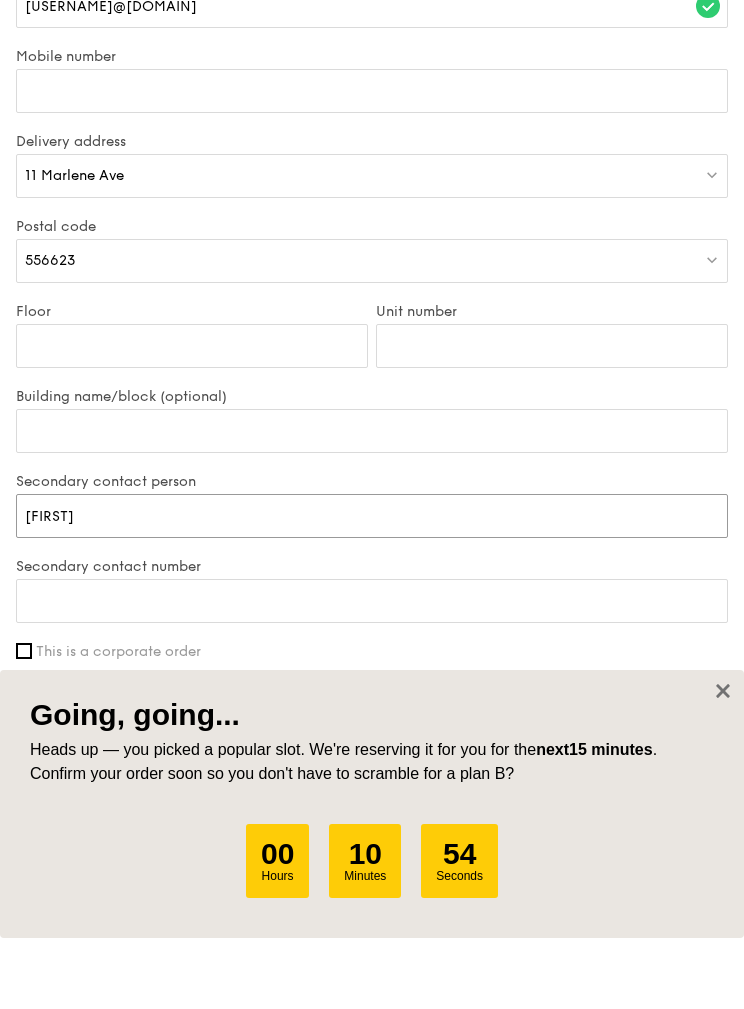 type on "[FIRST]" 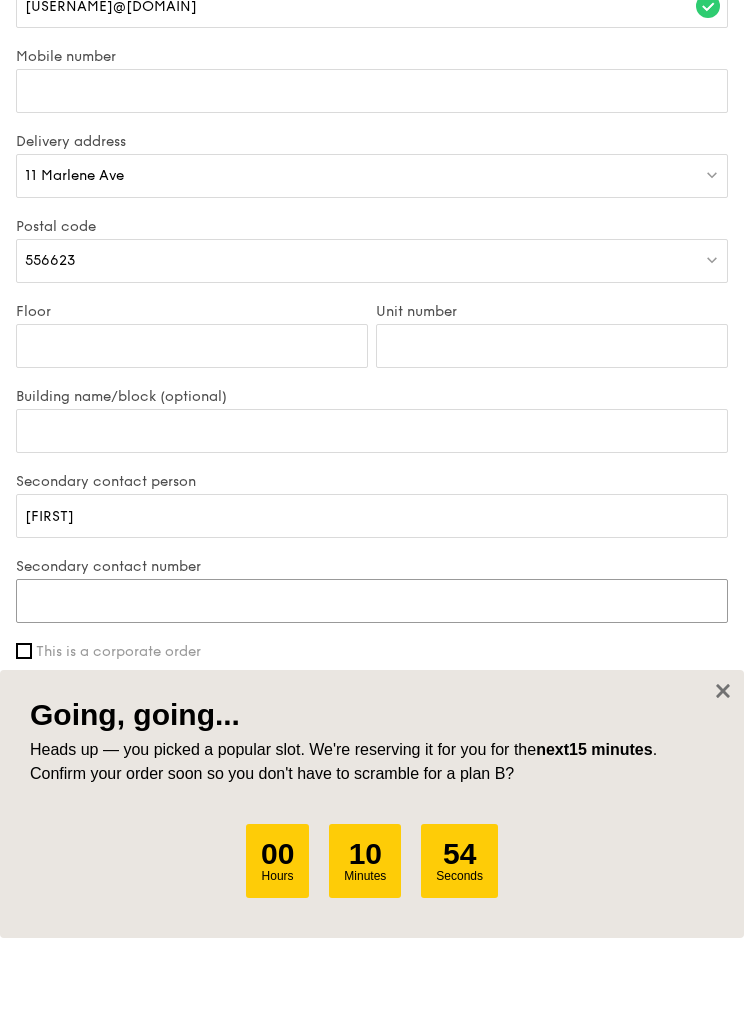 click on "Secondary contact number" at bounding box center [372, 672] 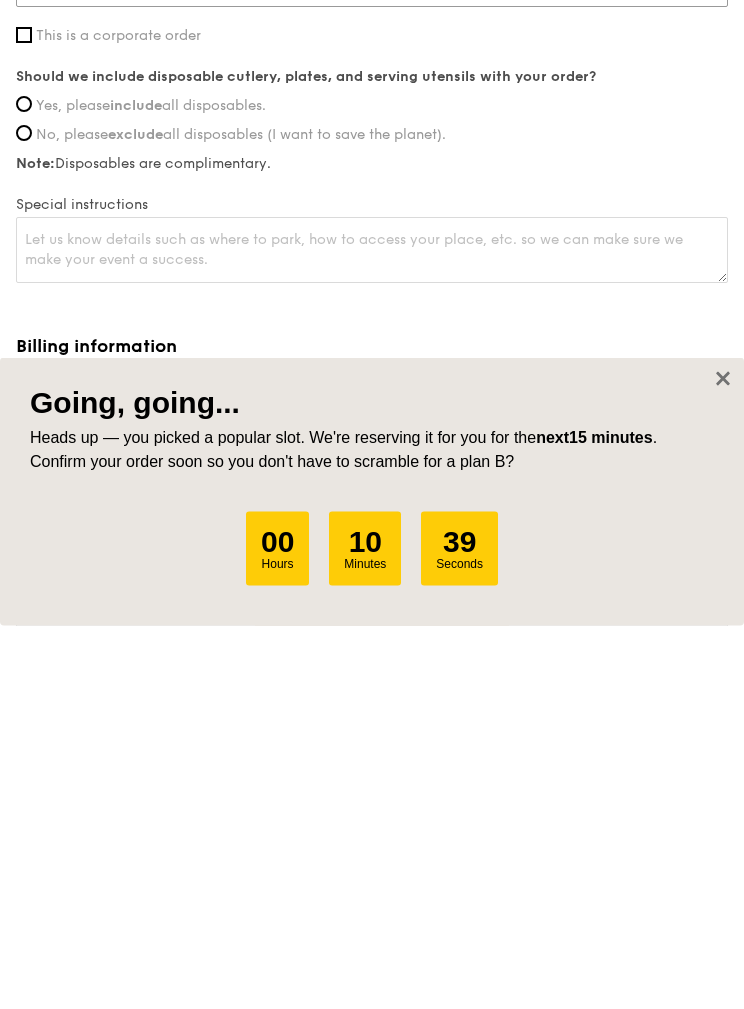 scroll, scrollTop: 1872, scrollLeft: 0, axis: vertical 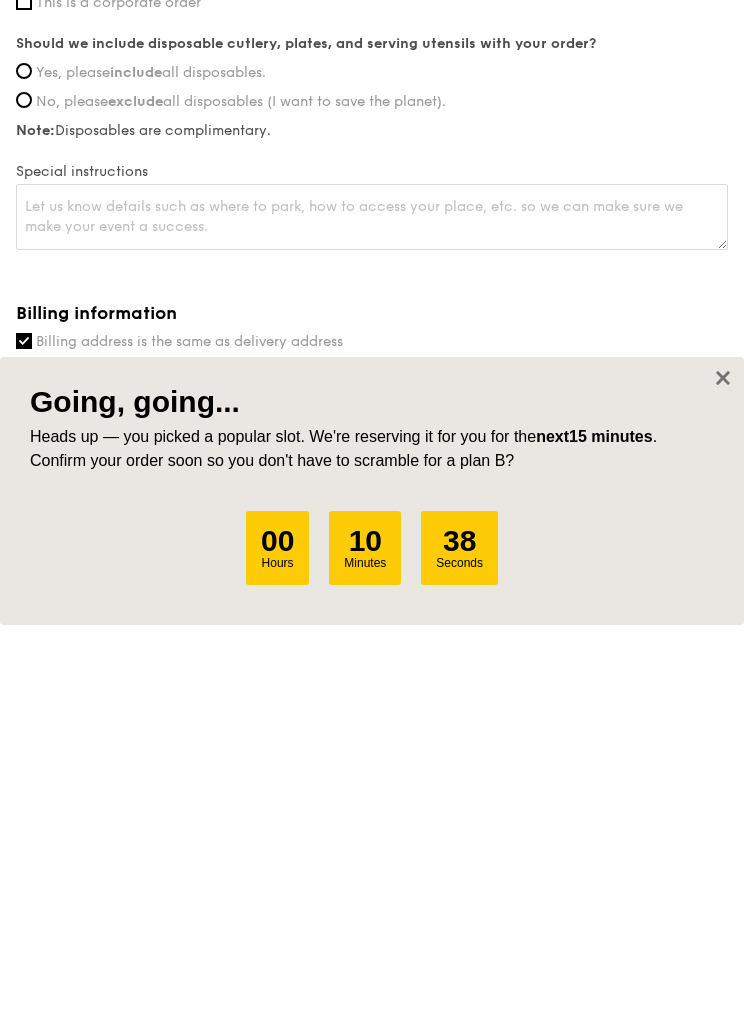 type on "[PHONE]" 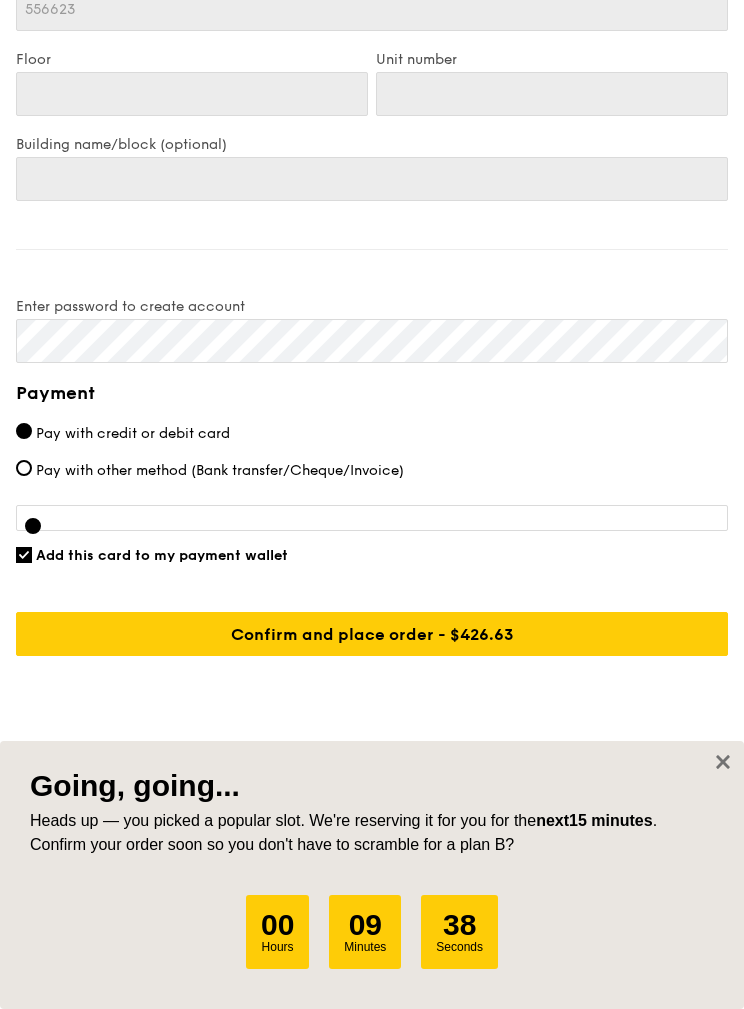 scroll, scrollTop: 2908, scrollLeft: 0, axis: vertical 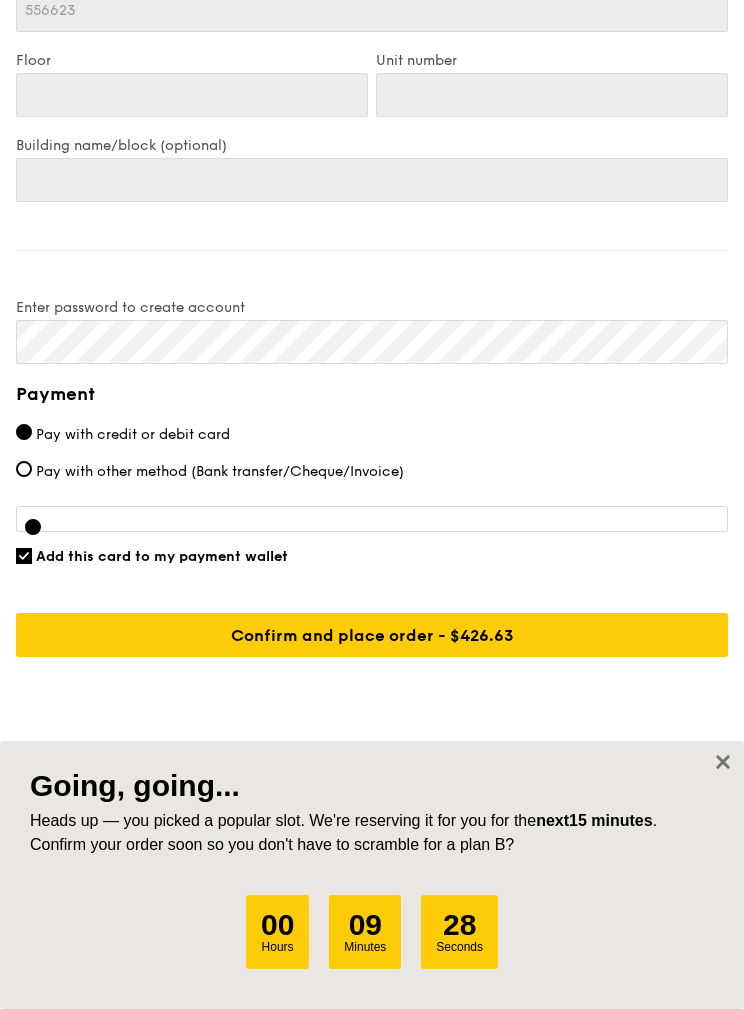 click on "Add this card to my payment wallet" at bounding box center [162, 556] 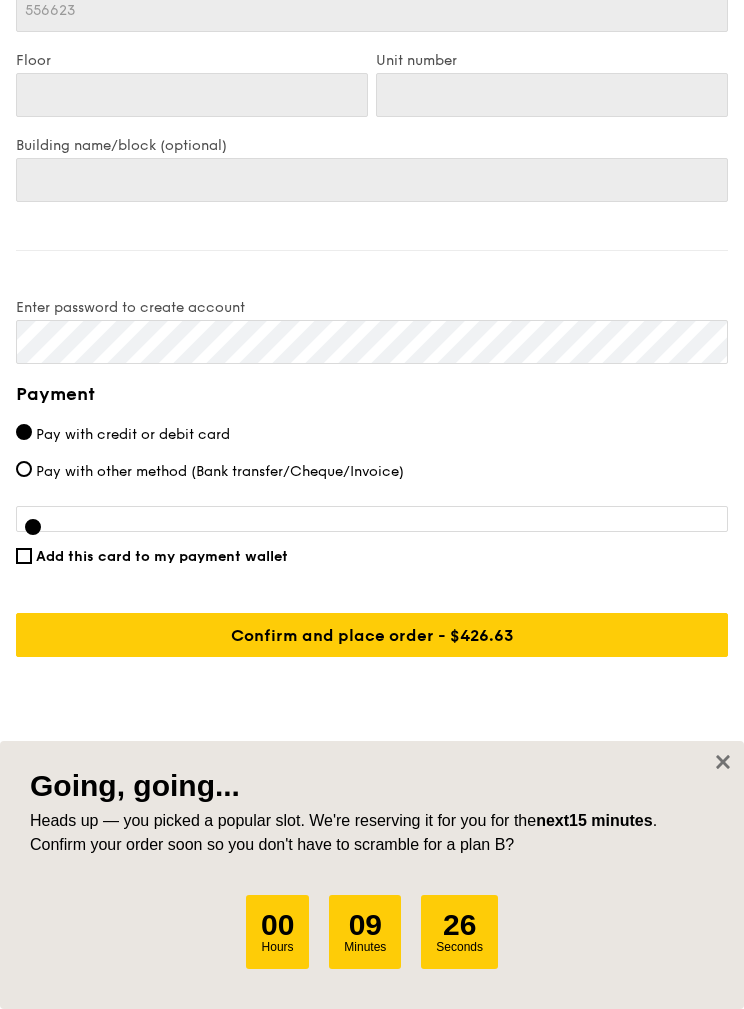click on "Confirm and place order - $449.08" at bounding box center [372, 635] 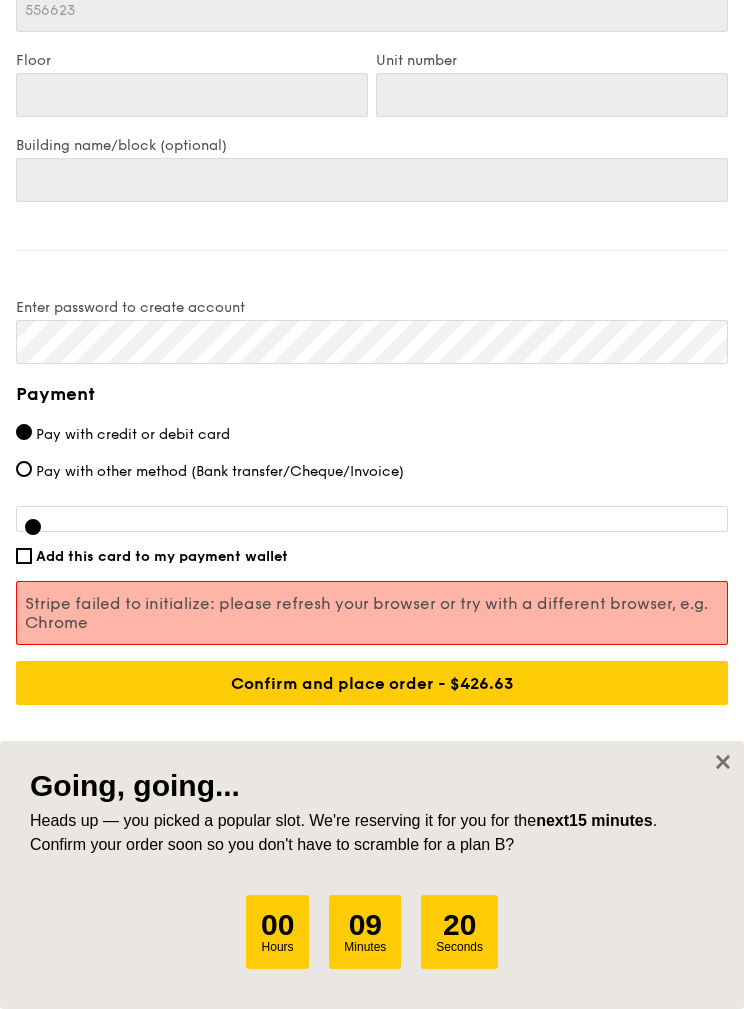 click on "Confirm and place order - $449.08" at bounding box center (372, 683) 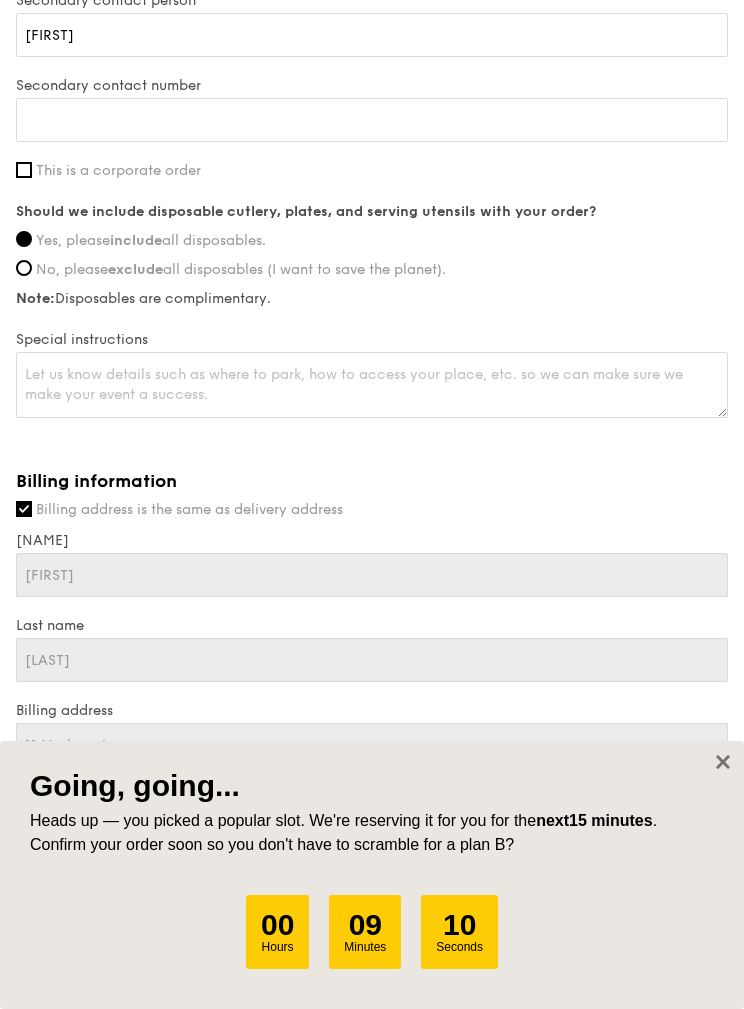 scroll, scrollTop: 2086, scrollLeft: 0, axis: vertical 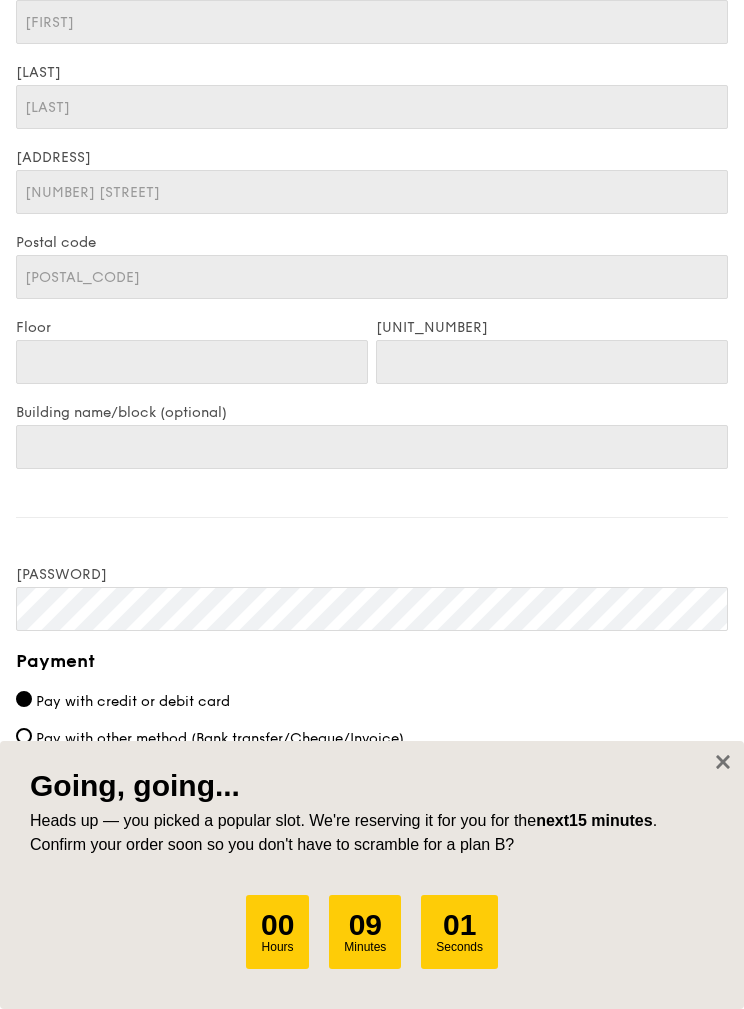 click at bounding box center [723, 762] 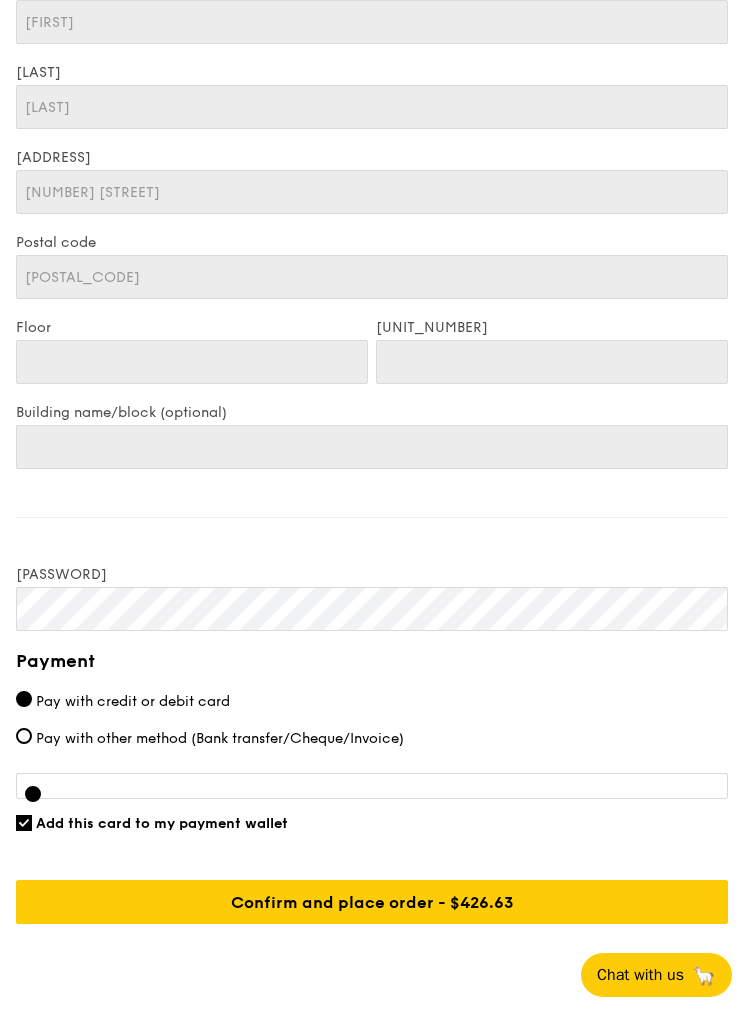 click on "Confirm and place order - $449.08" at bounding box center (372, 902) 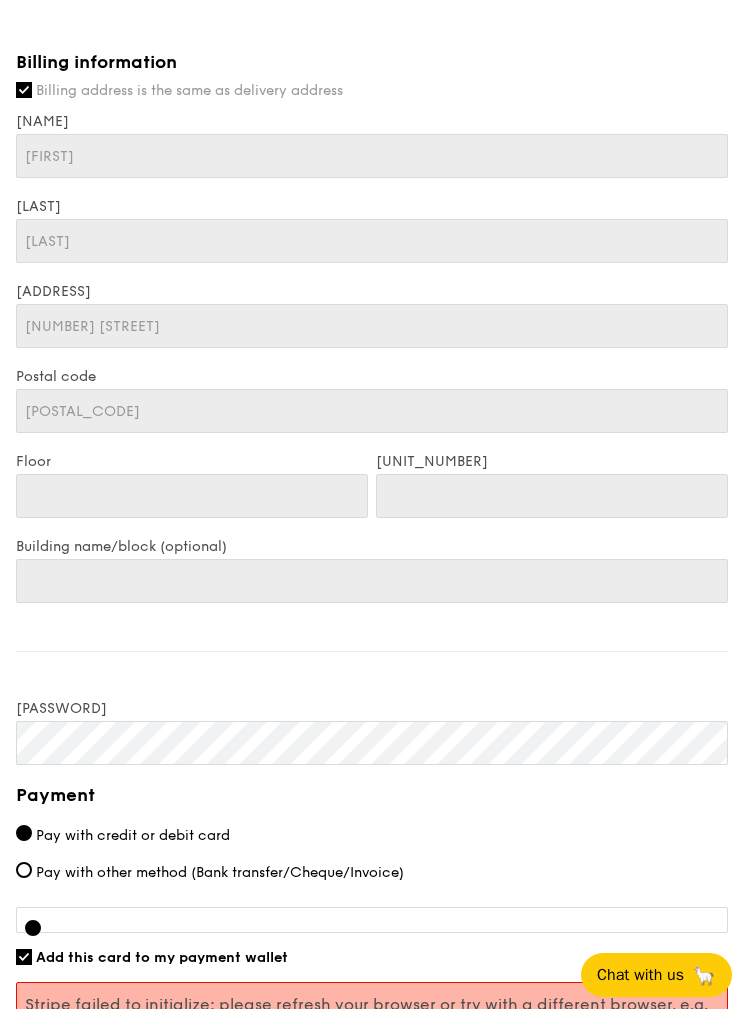 scroll, scrollTop: 2691, scrollLeft: 0, axis: vertical 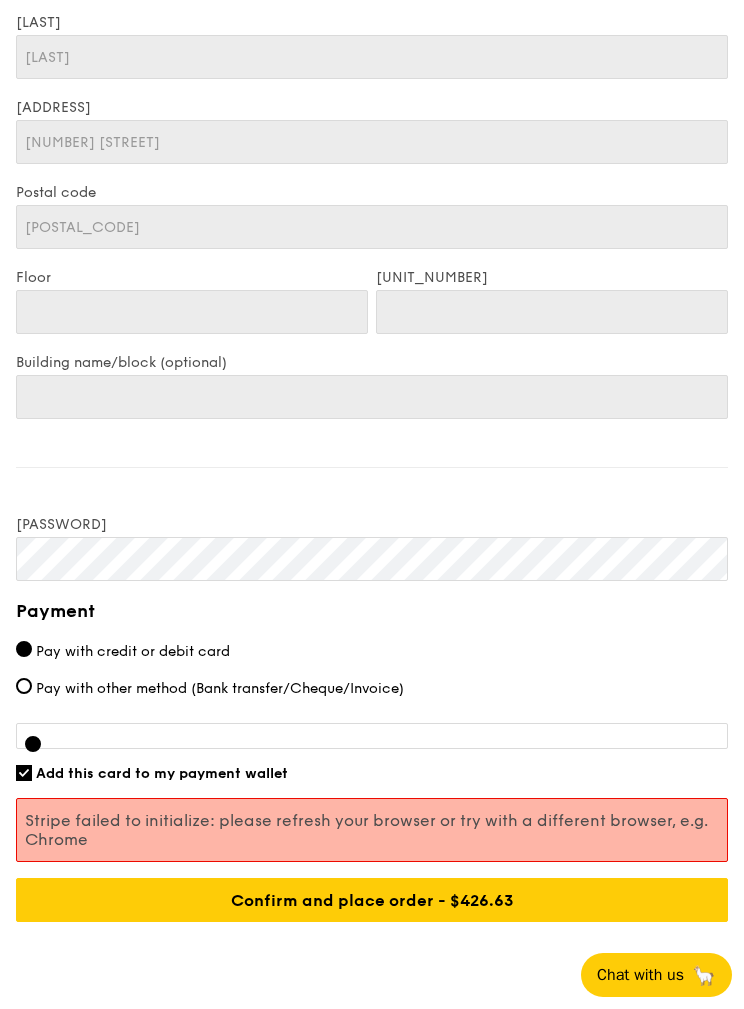 click on "Pay with other method (Bank transfer/Cheque/Invoice)" at bounding box center [220, 688] 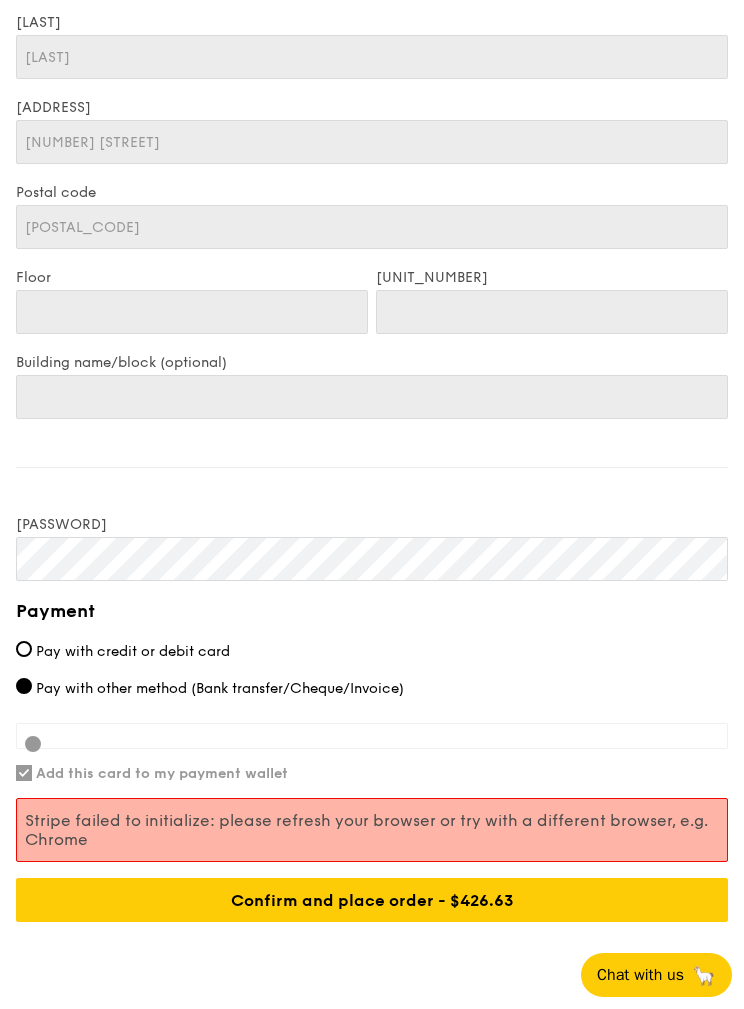 click on "Pay with credit or debit card" at bounding box center [133, 651] 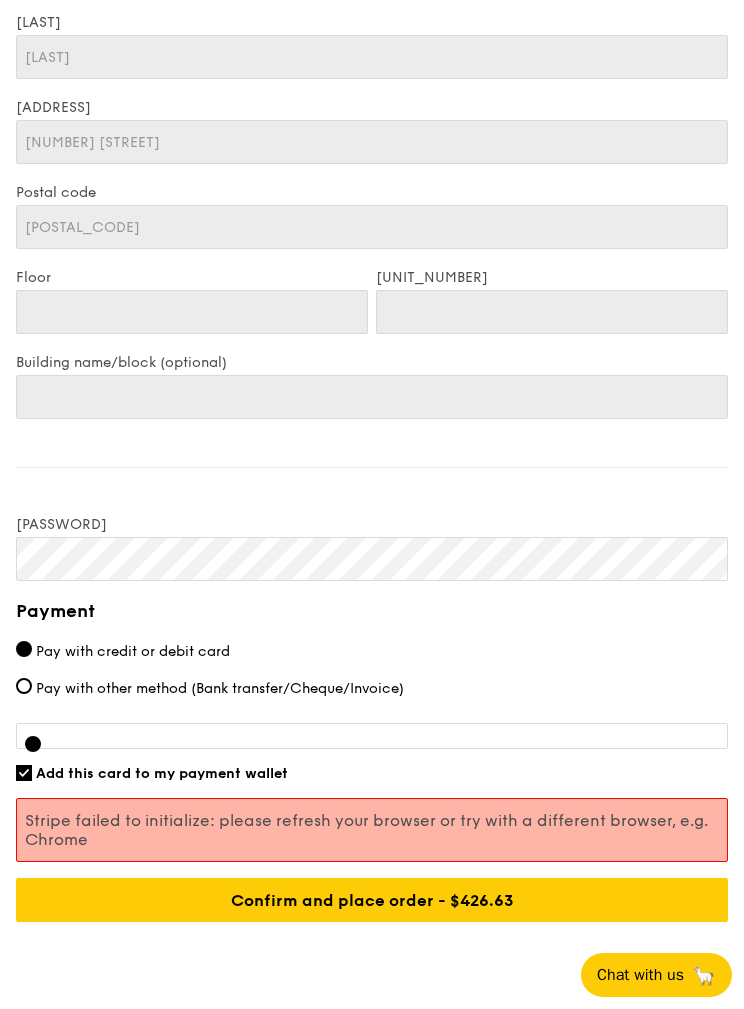 click on "Add this card to my payment wallet" at bounding box center (162, 773) 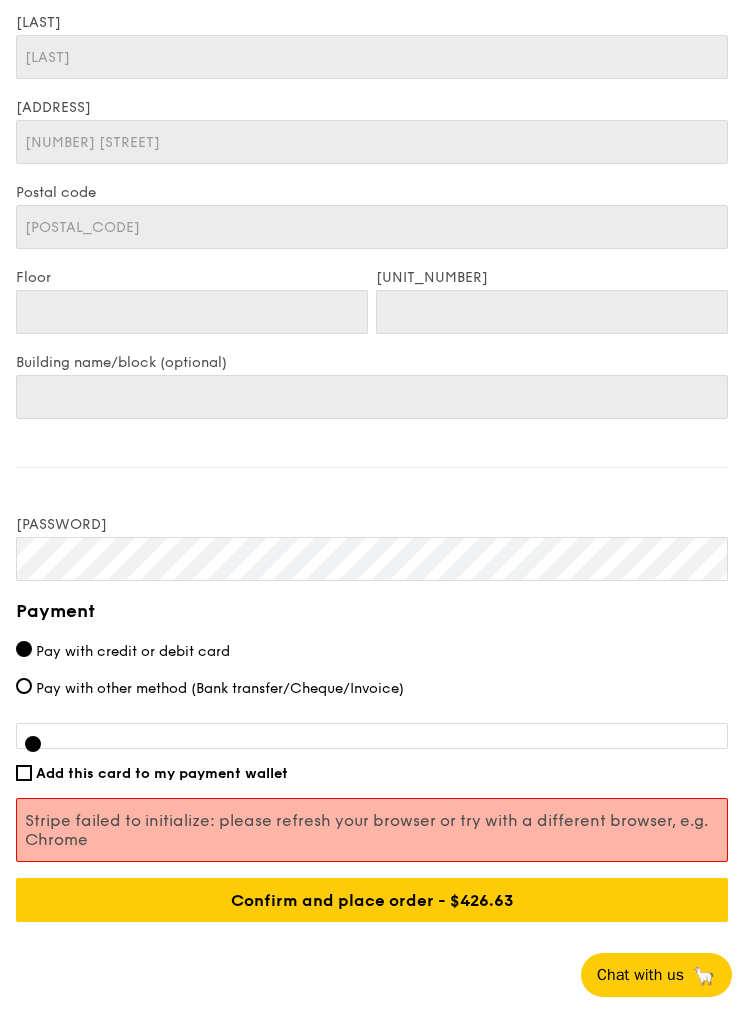click at bounding box center [372, 736] 